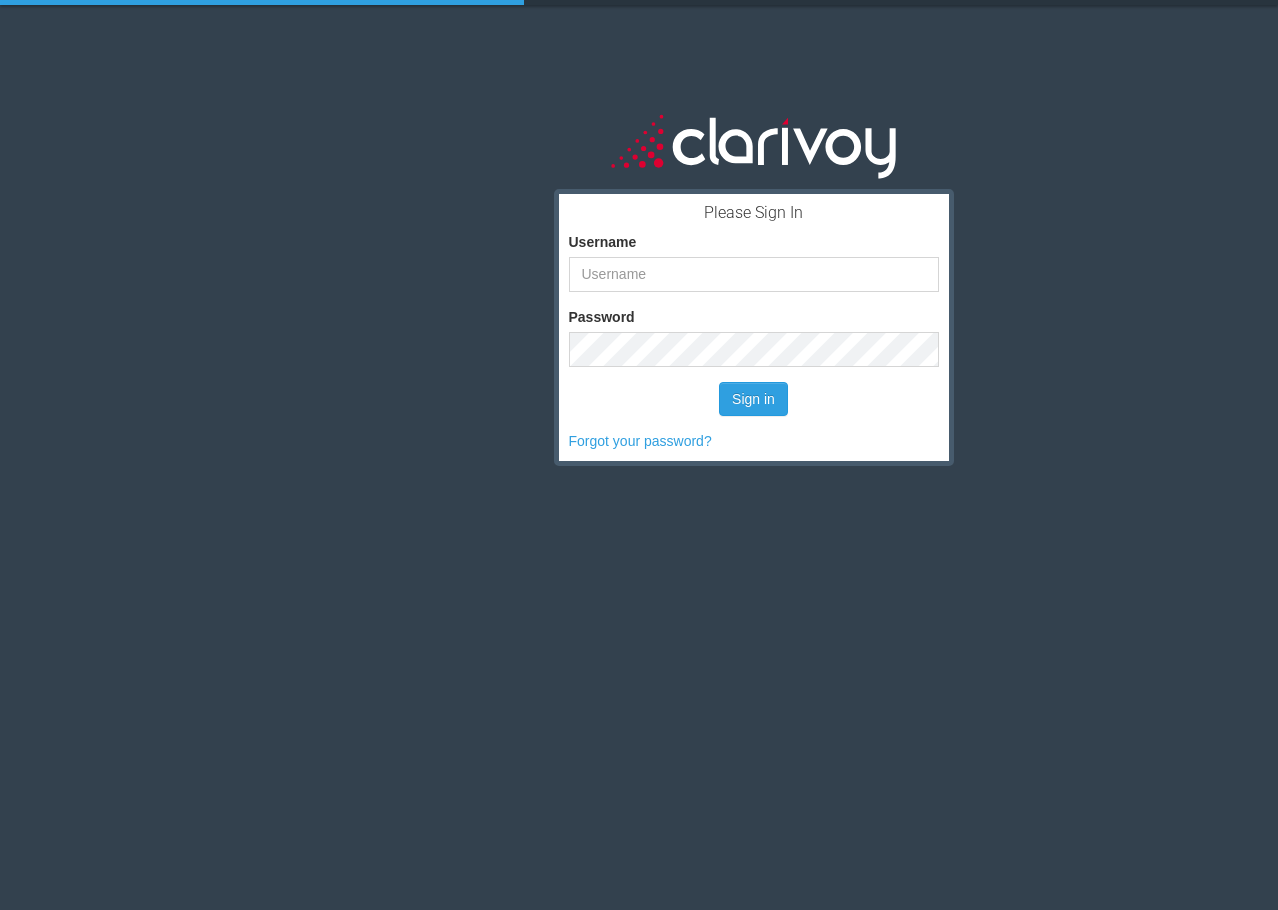 scroll, scrollTop: 0, scrollLeft: 0, axis: both 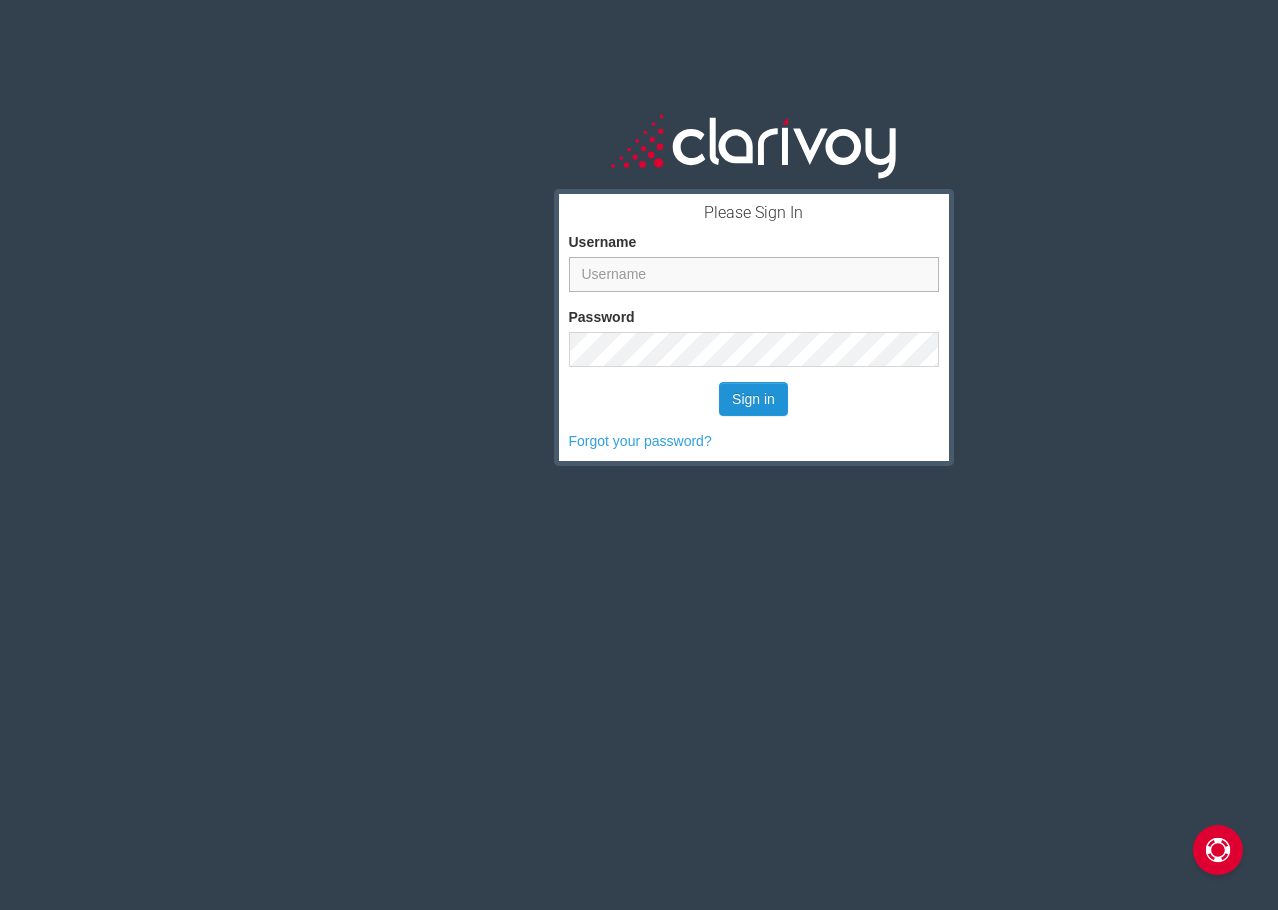 type on "[EMAIL]" 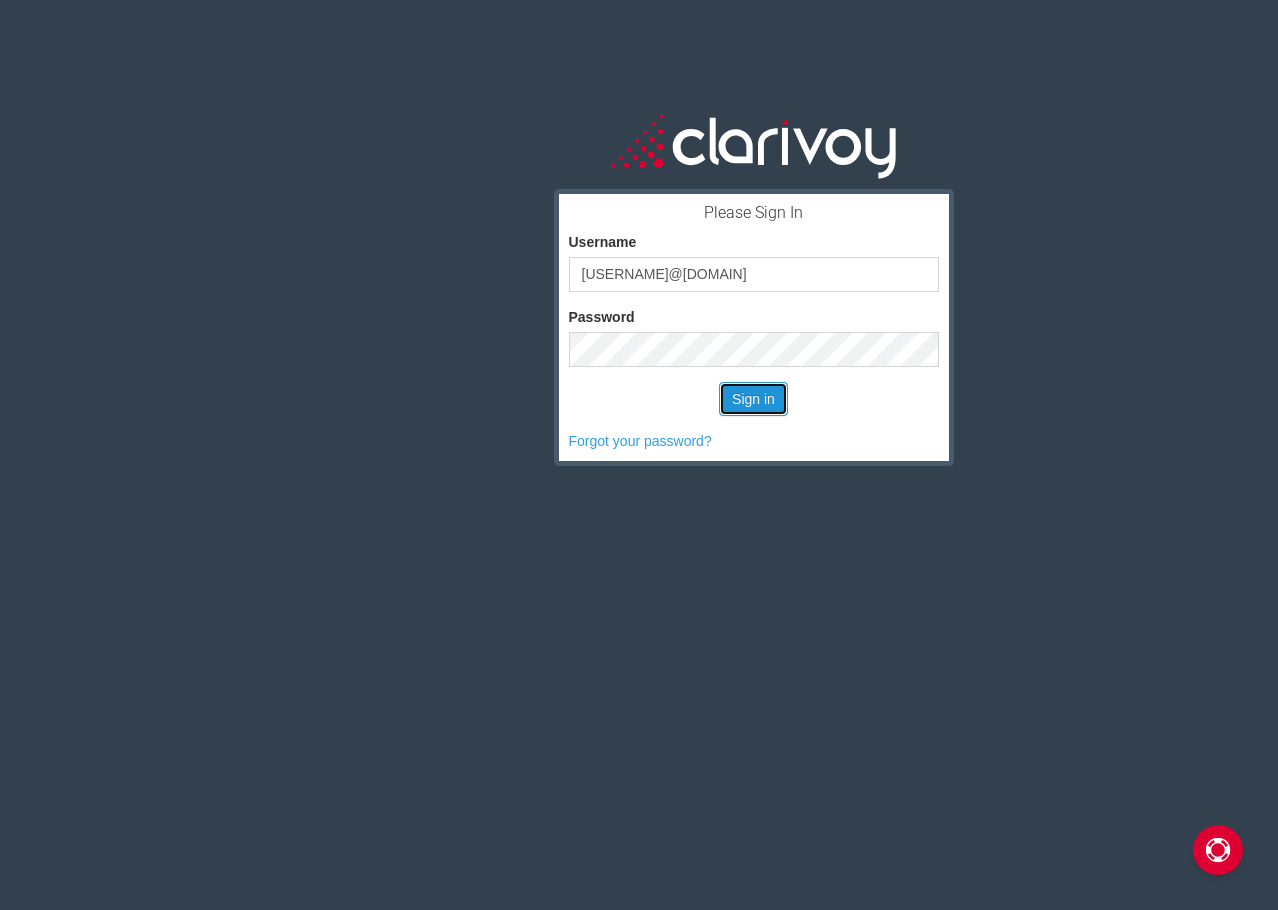 click on "Sign in" at bounding box center [753, 399] 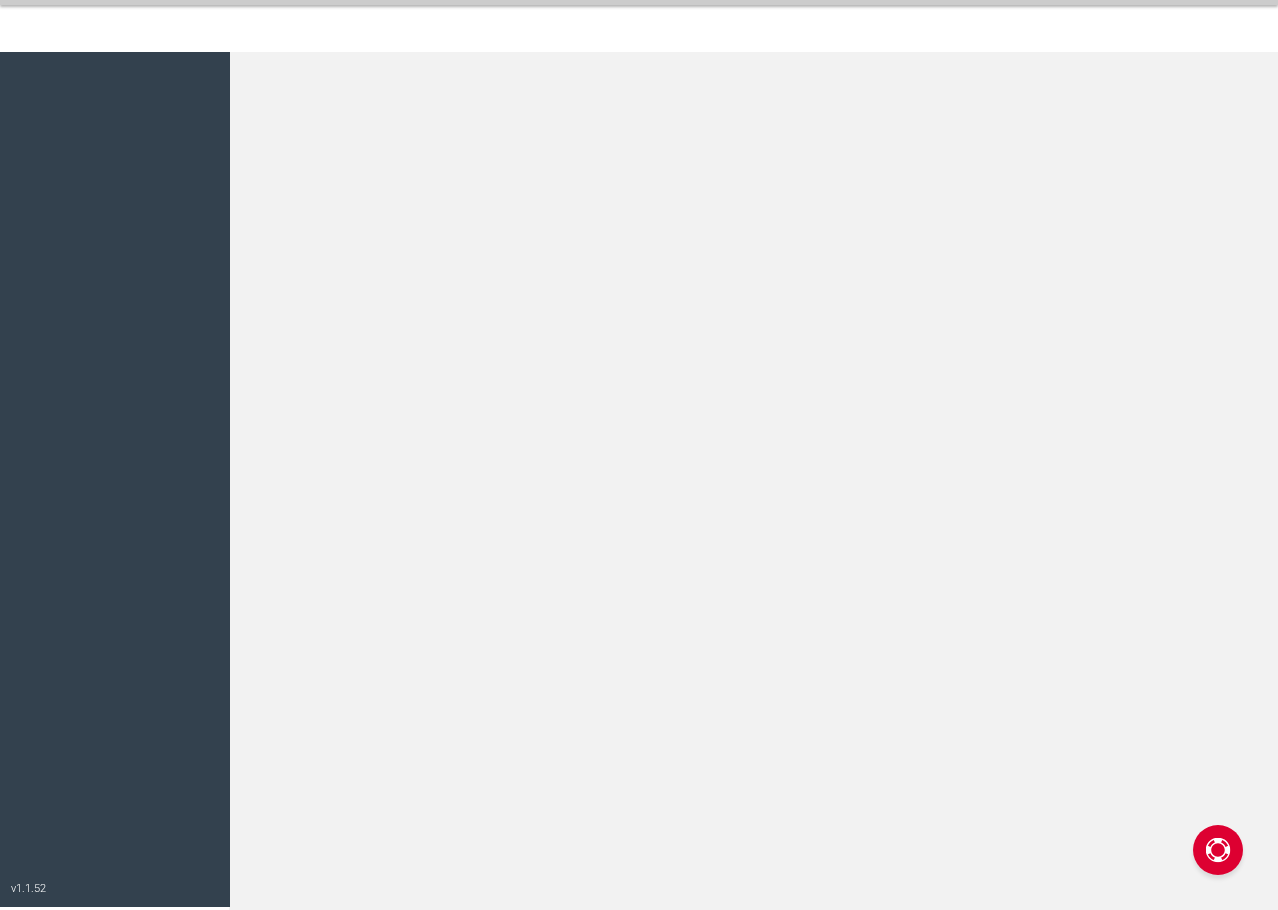 scroll, scrollTop: 0, scrollLeft: 0, axis: both 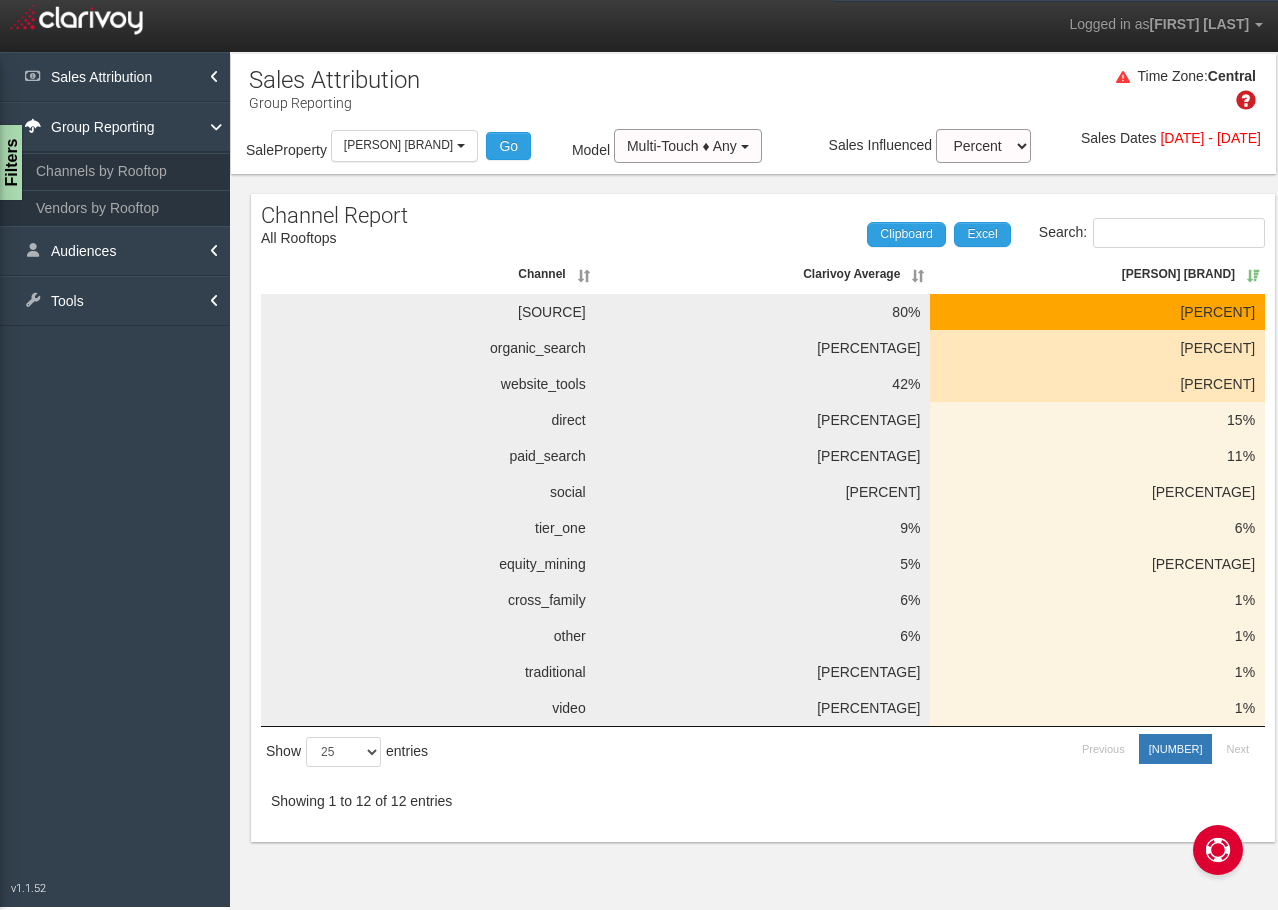 click at bounding box center [1246, 100] 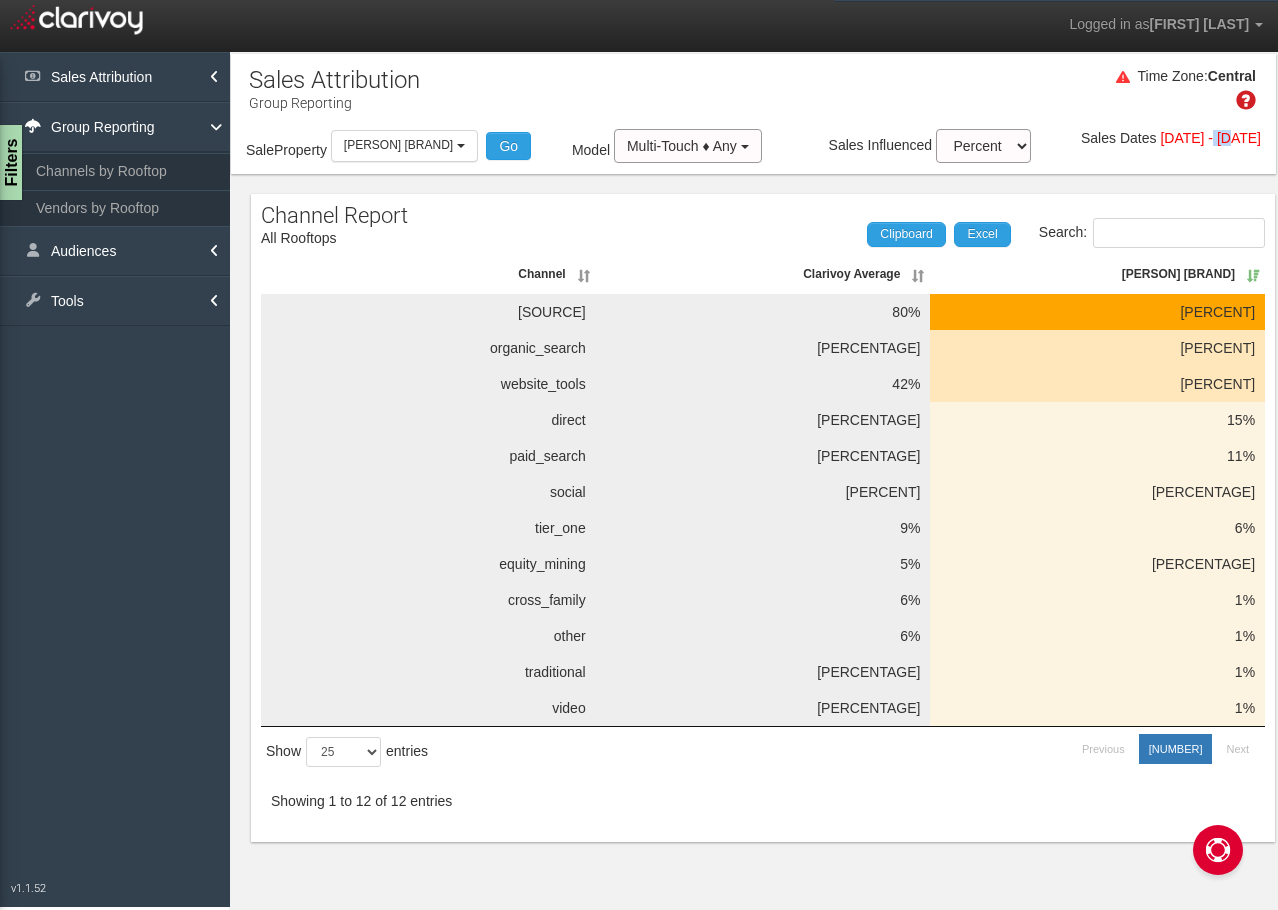 click on "2025-05-01 - 2025-05-31" at bounding box center (1183, 138) 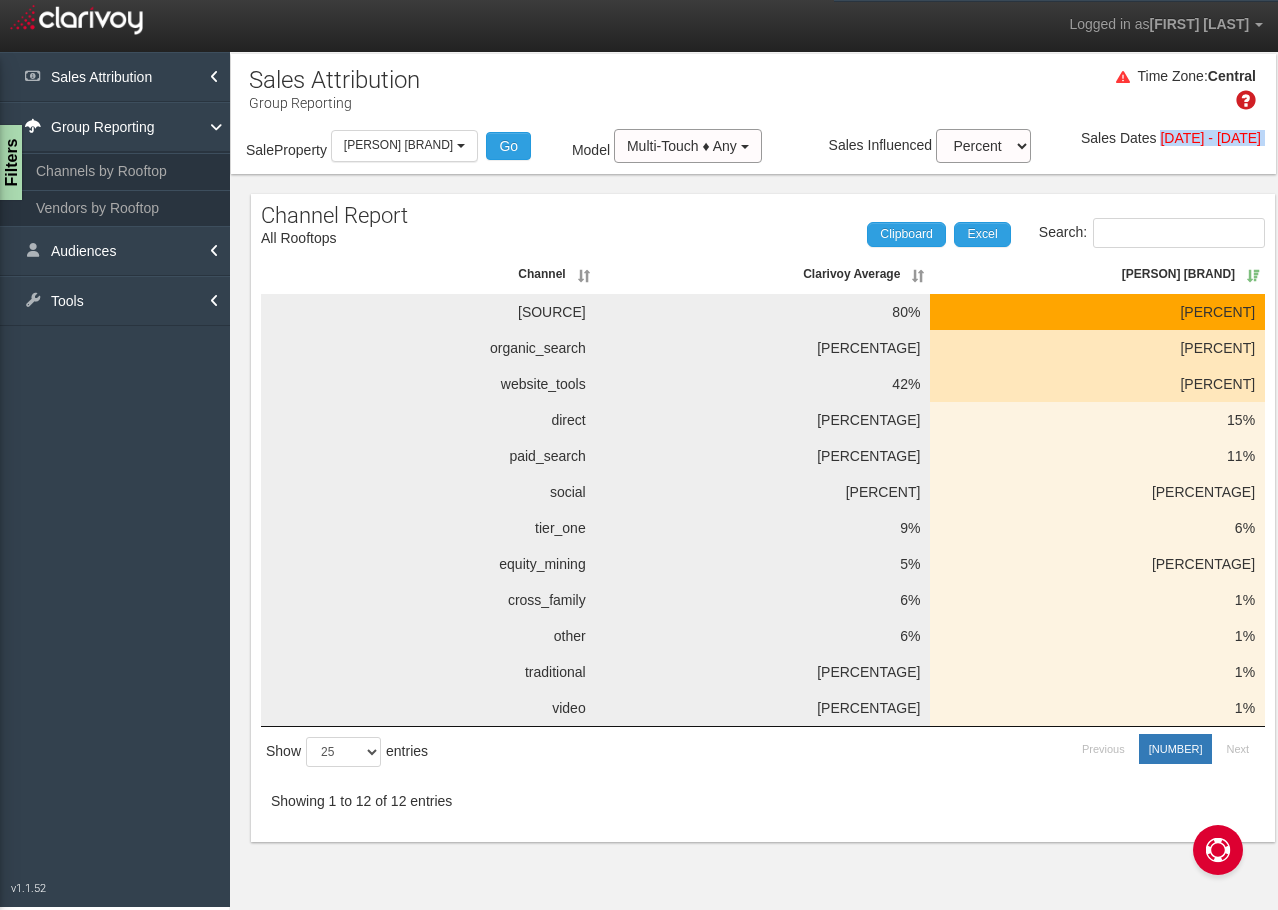 click on "Sale  Property
Loading
[BRAND] [BRAND] [BRAND] [BRAND]  Select all  [BRAND] [BRAND]
Go
Model 			 				  Multi-Touch ◆ Any 			 			 				 				 				 				  Multi-Touch ◆ Any 				 				 				 				 				 				  Multi-Touch - Even 				 				 				 				 				 				  Multi-Touch - Parabolic 				 				 				 				 				 				  Multi-Touch - Binomial 				 				 				 				 				 				  First Touch 				 				 				 				 				 				  Last Touch
Sales
Dates
[DATE] - [DATE]
Compare To
Prior Period
Prior Three Months Average
Prior Twelve Months Average
Year Over Year
Compare to
Prior Period
Prior Three Months Average
Year Over Year" at bounding box center (753, 148) 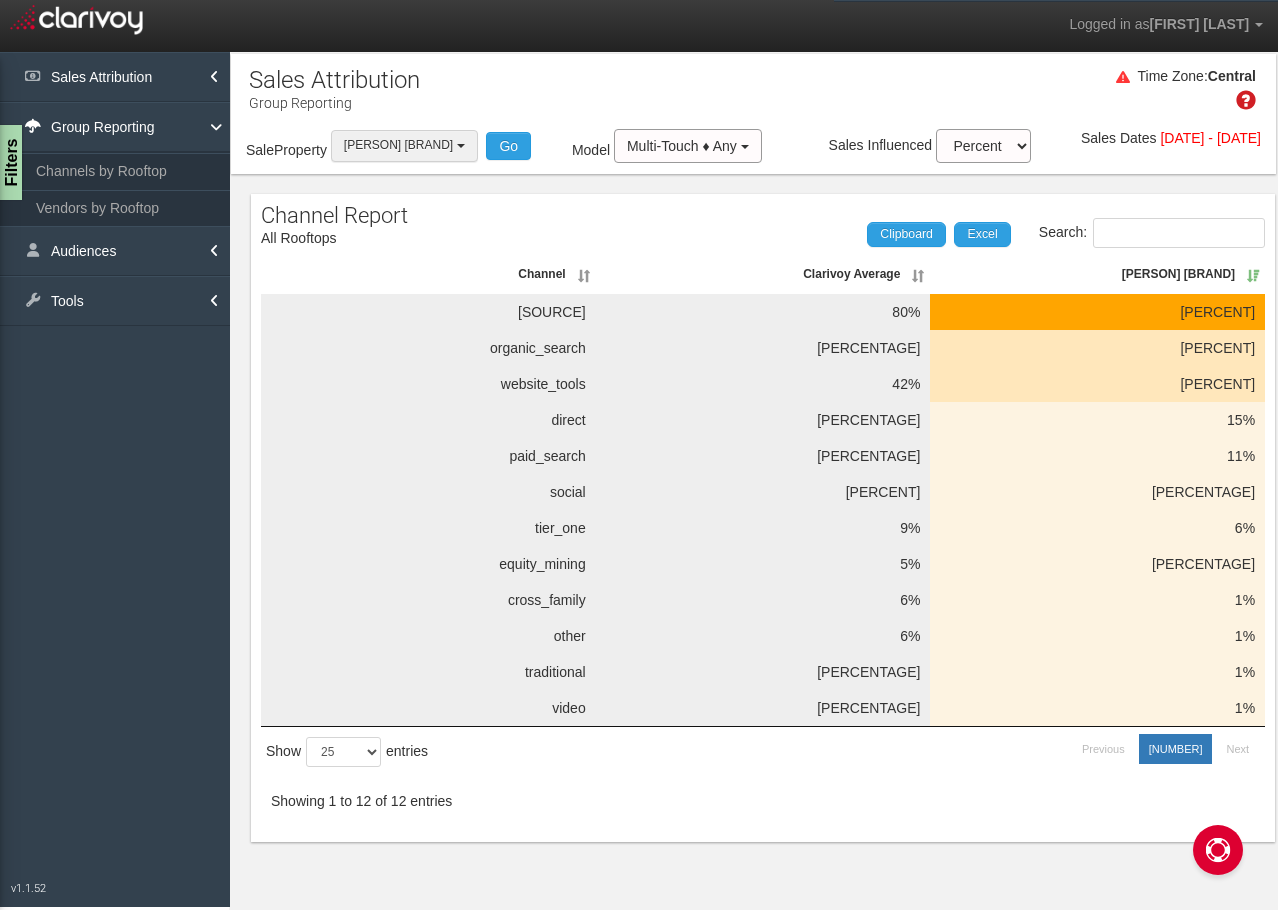 click on "[BRAND] [BRAND]" at bounding box center [400, 145] 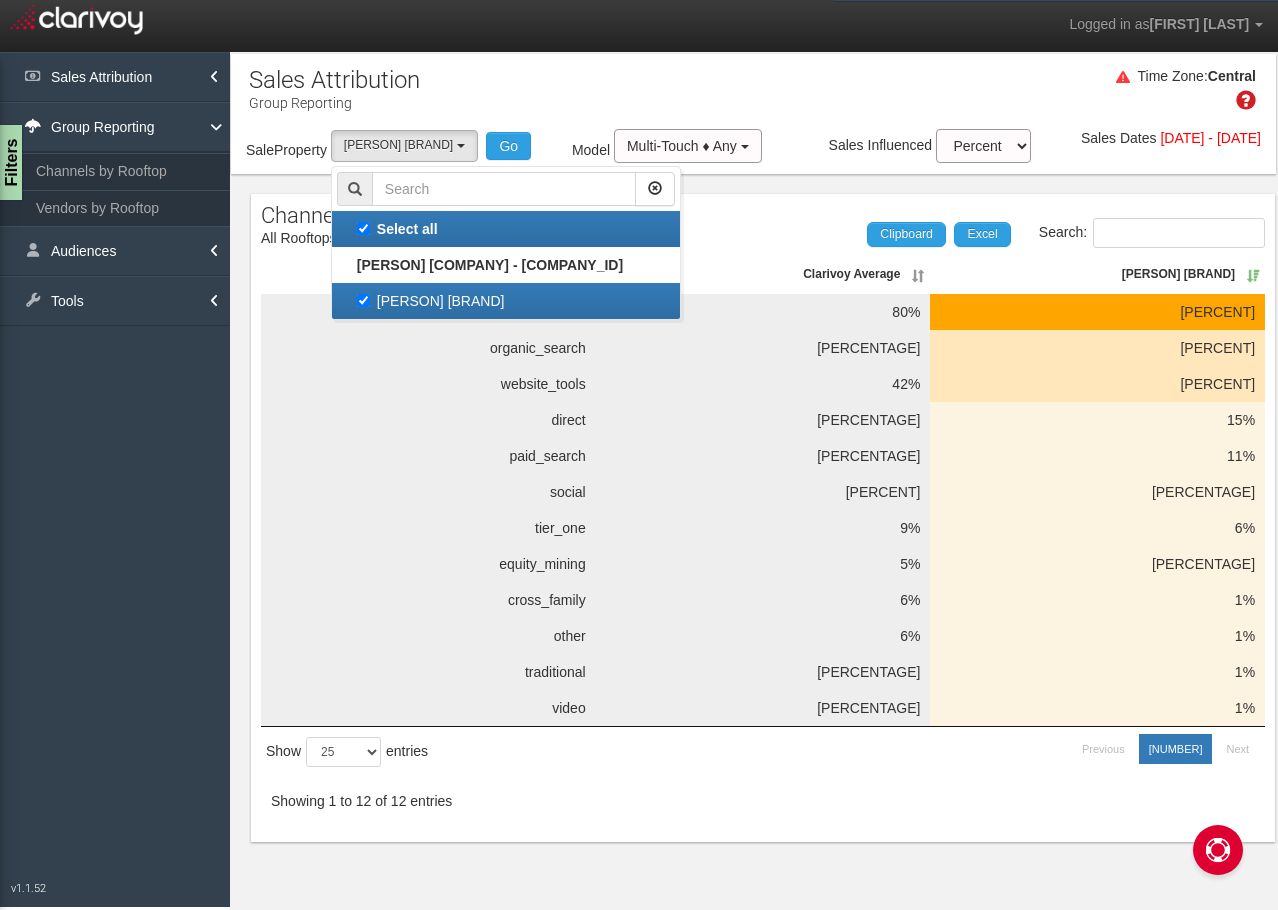click on "[BRAND] [BRAND]" at bounding box center (506, 229) 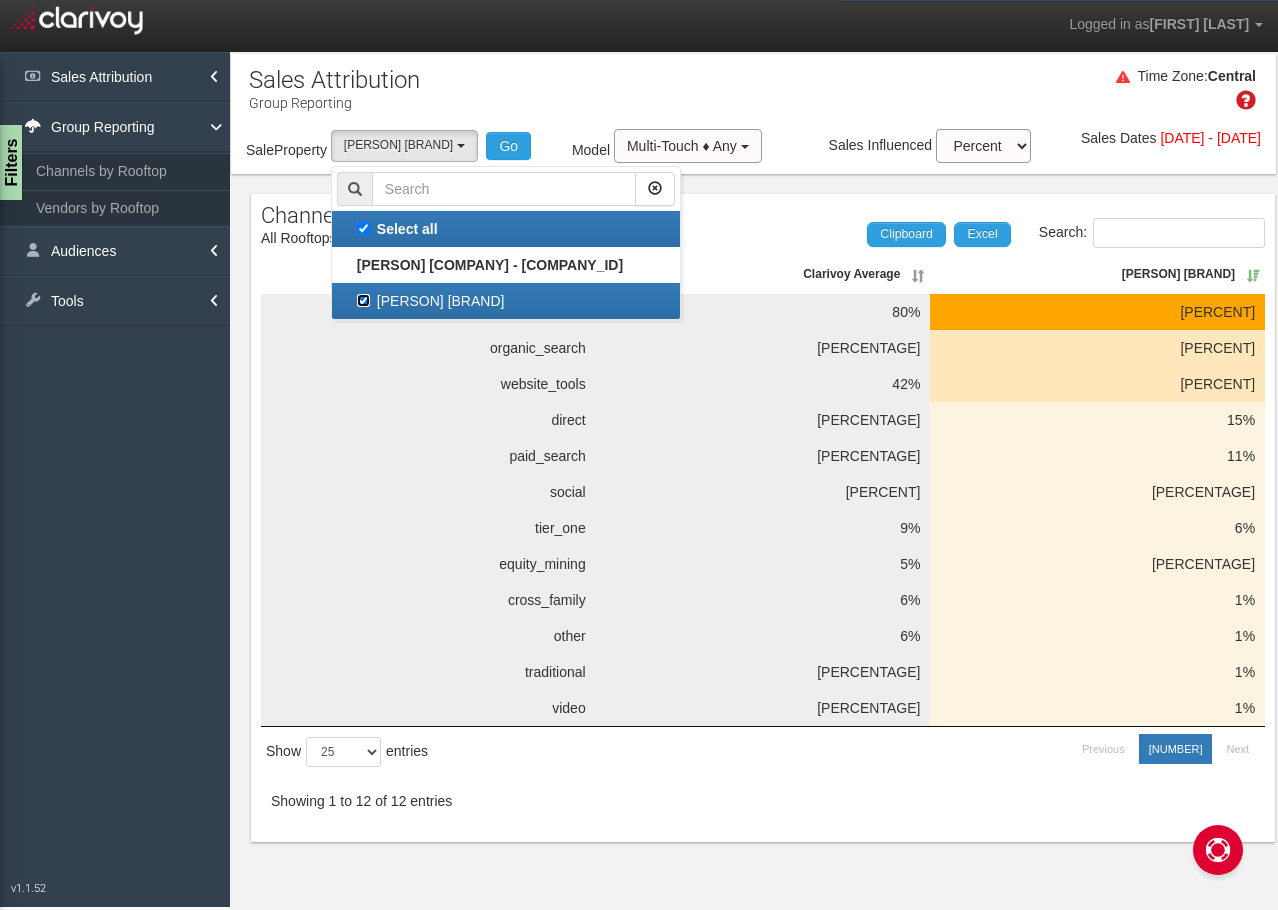 click on "[BRAND] [BRAND]" at bounding box center [363, 228] 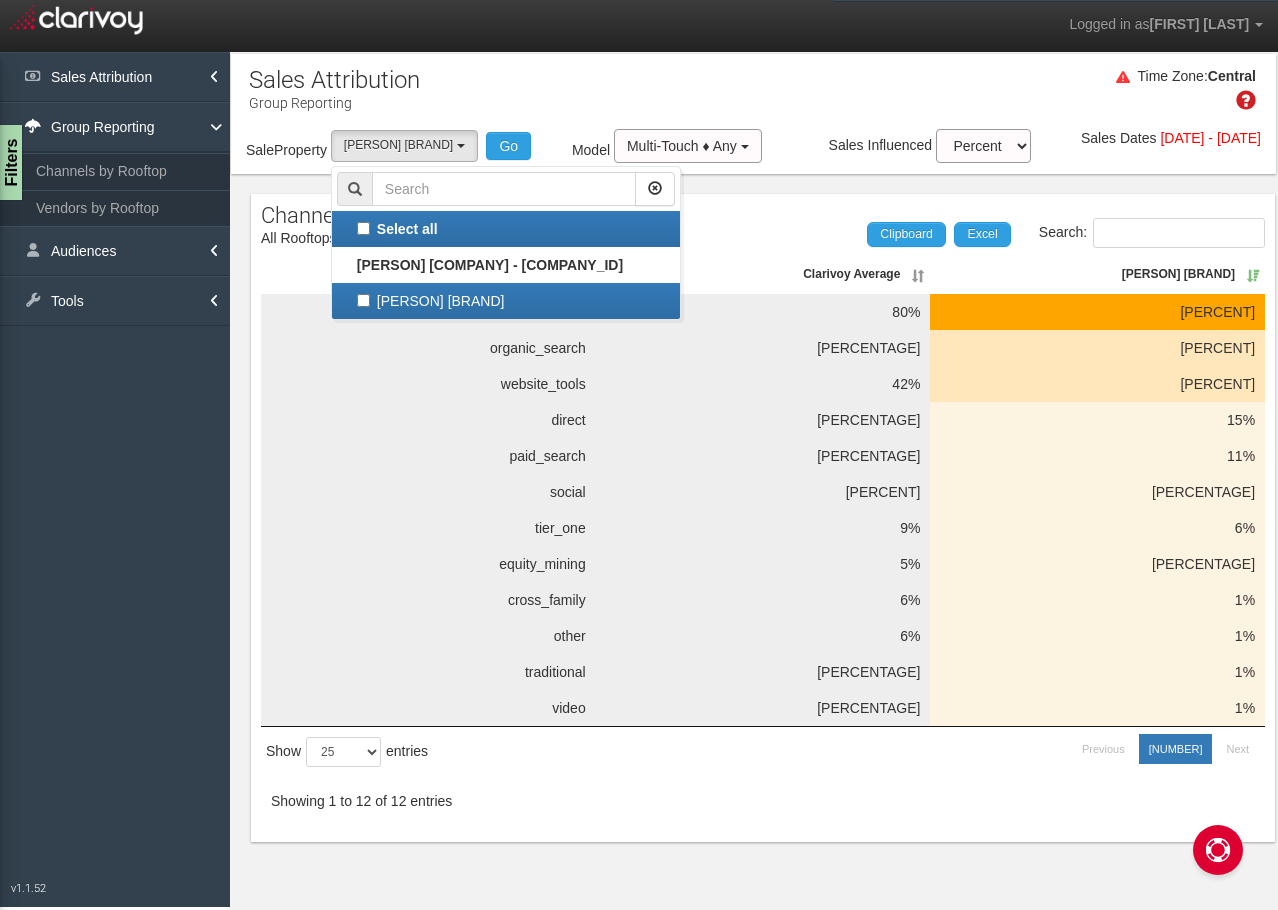scroll, scrollTop: 18, scrollLeft: 0, axis: vertical 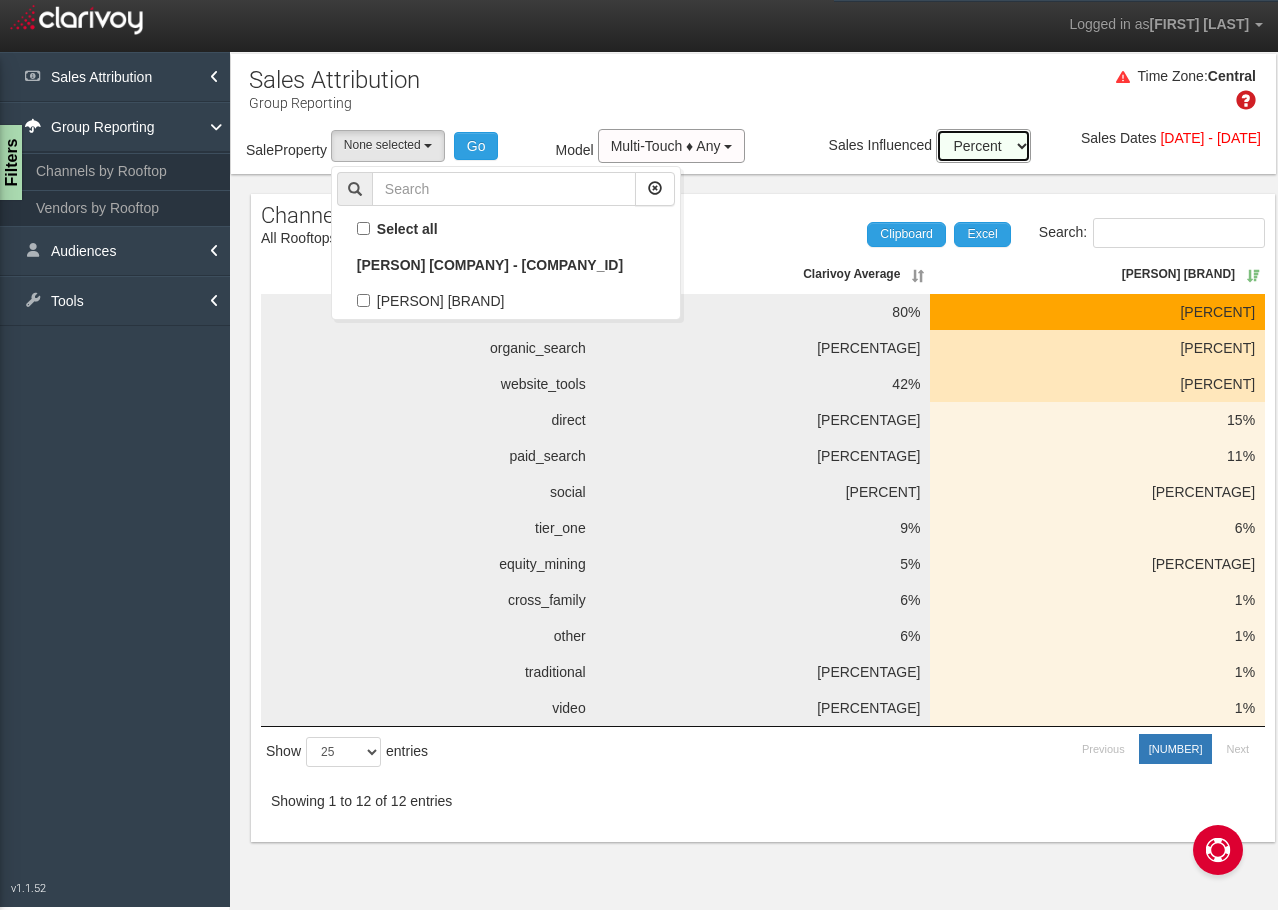 click on "Percent
Units" at bounding box center (928, 146) 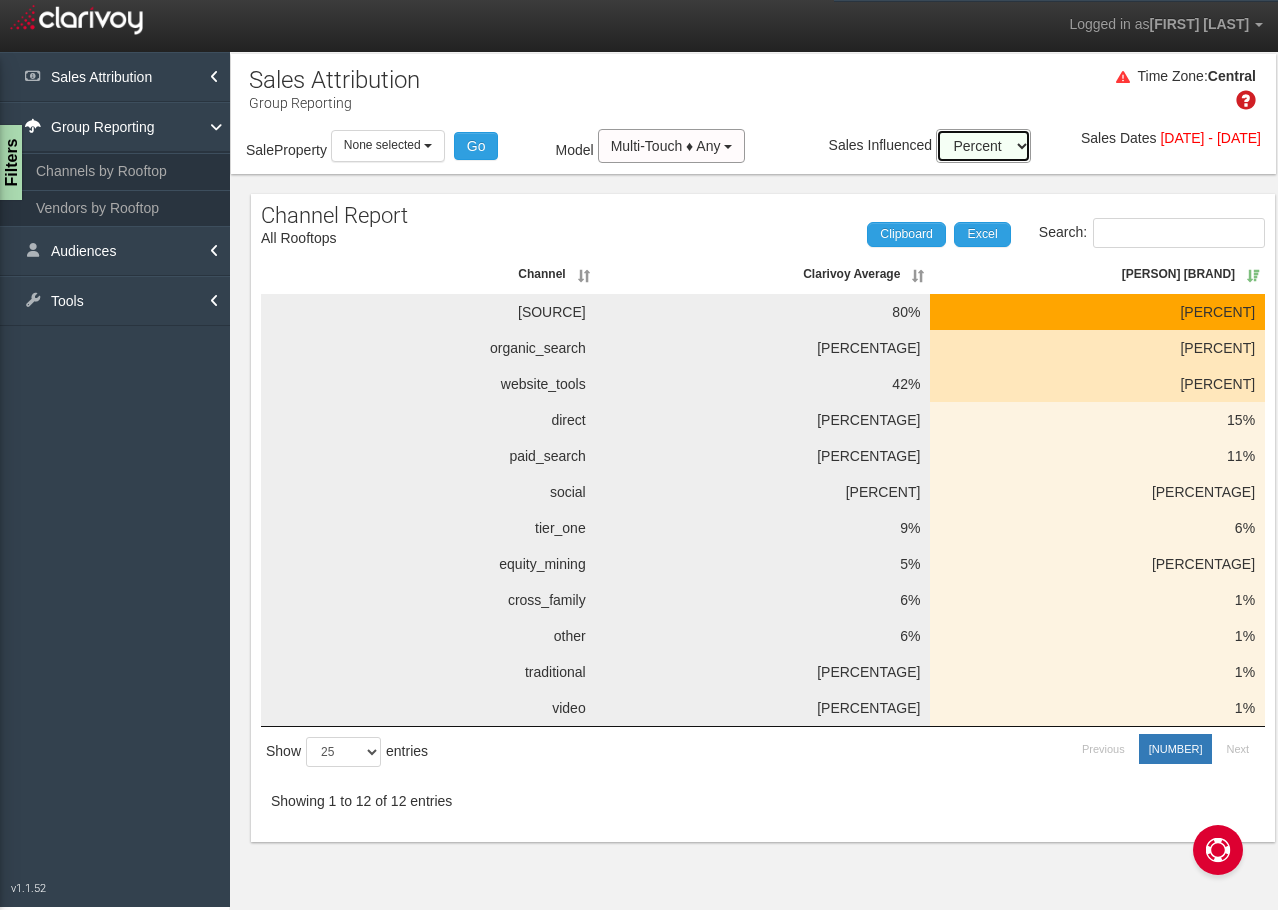 select on "units" 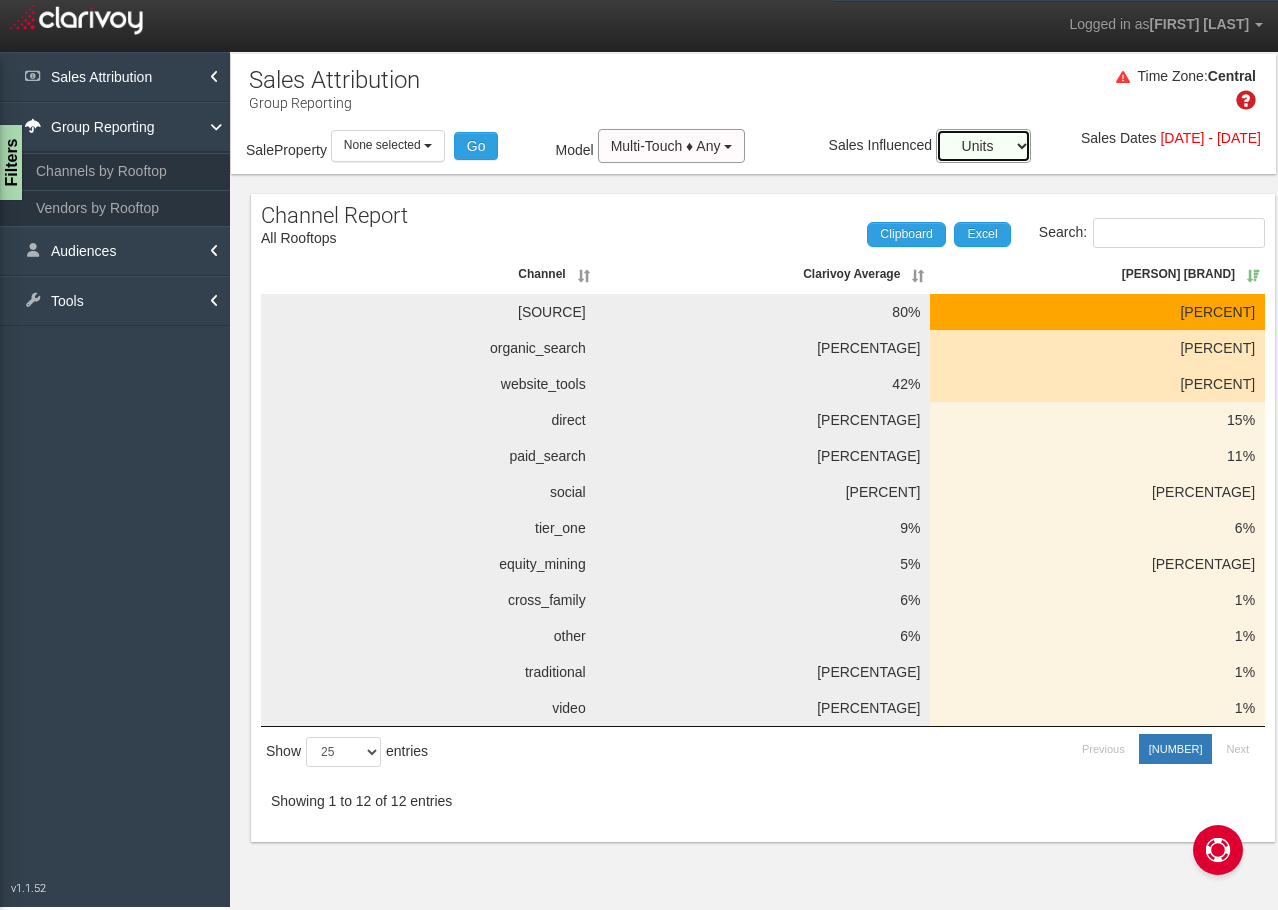 click on "Percent
Units" at bounding box center (928, 146) 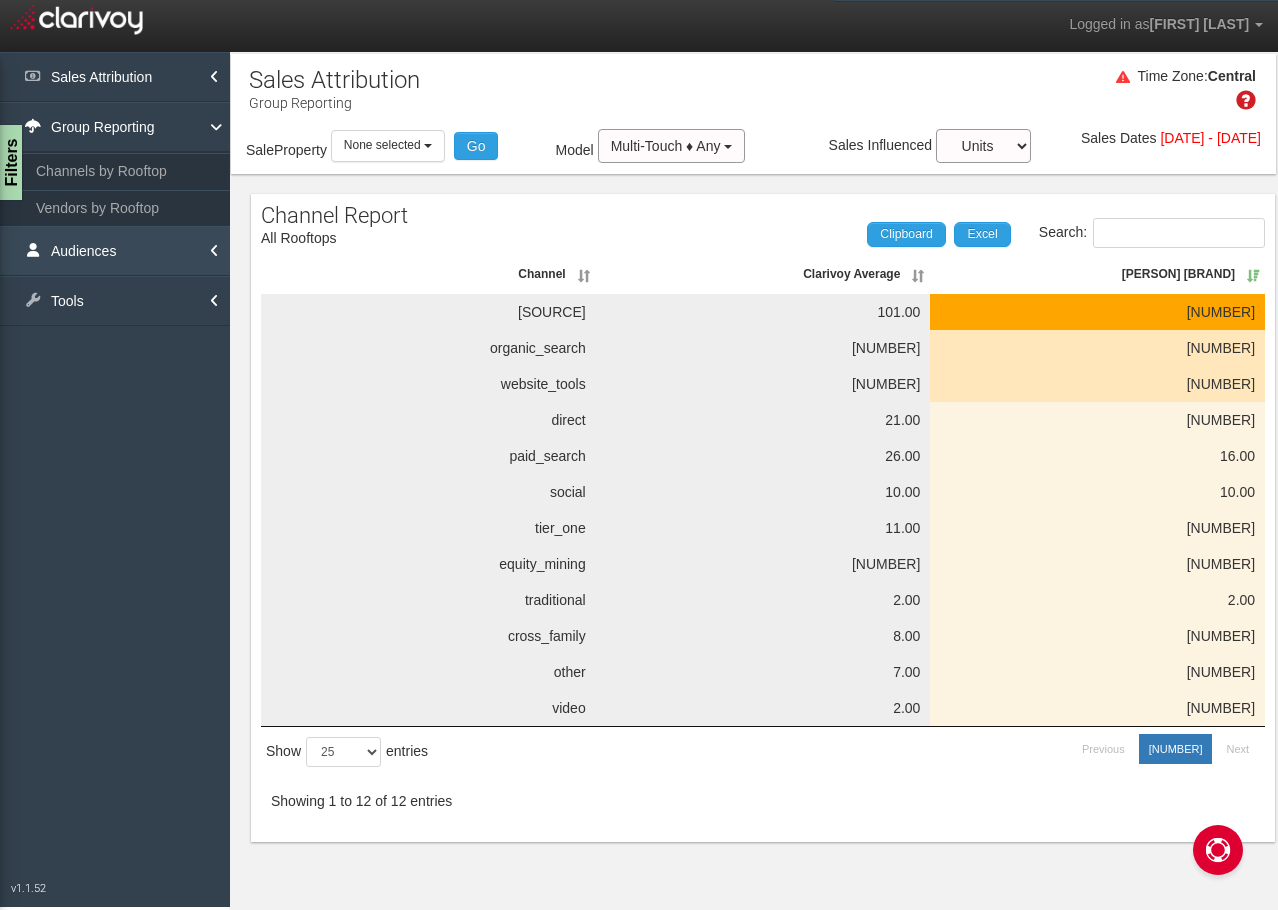 click on "Audiences" at bounding box center [115, 251] 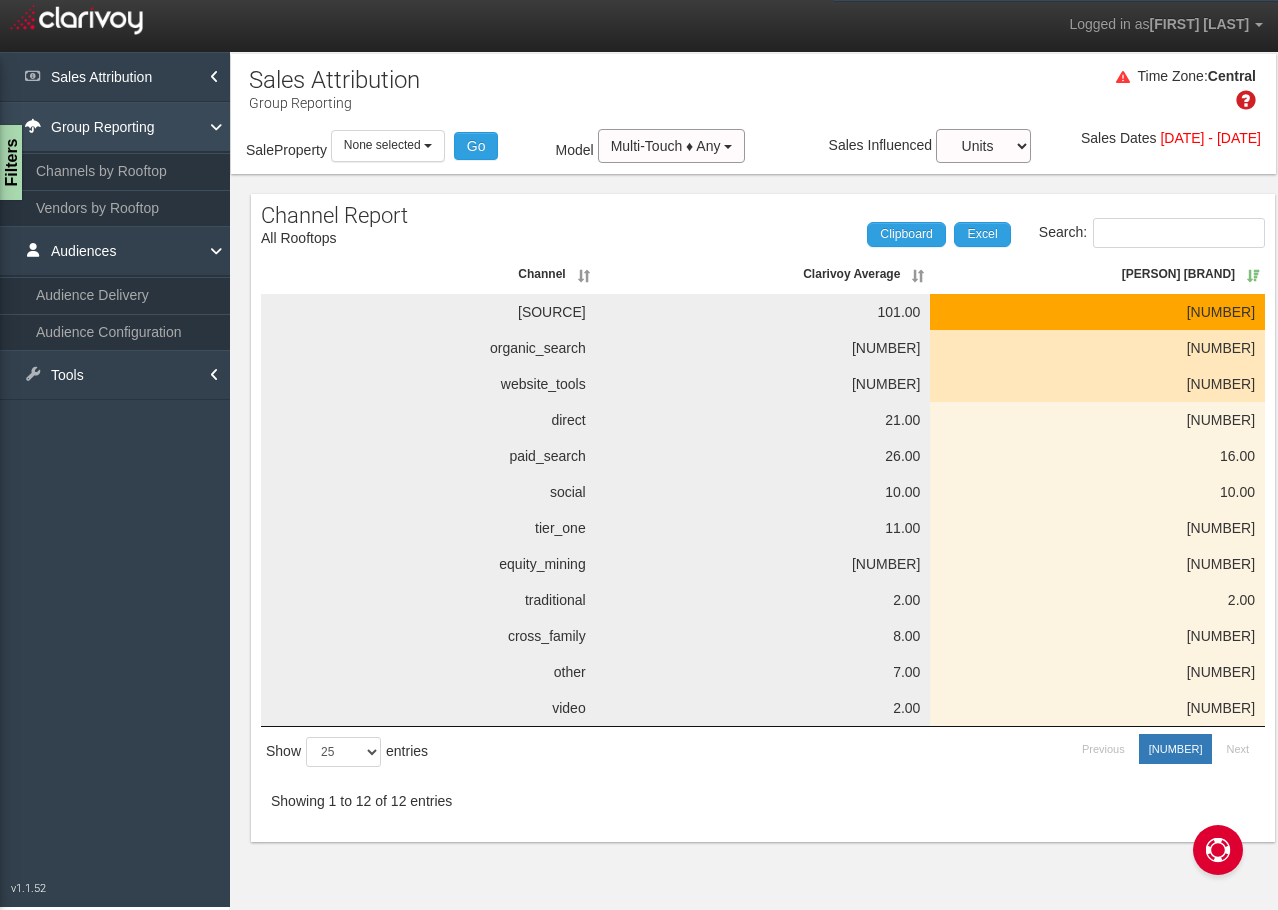 click on "Group Reporting" at bounding box center [115, 127] 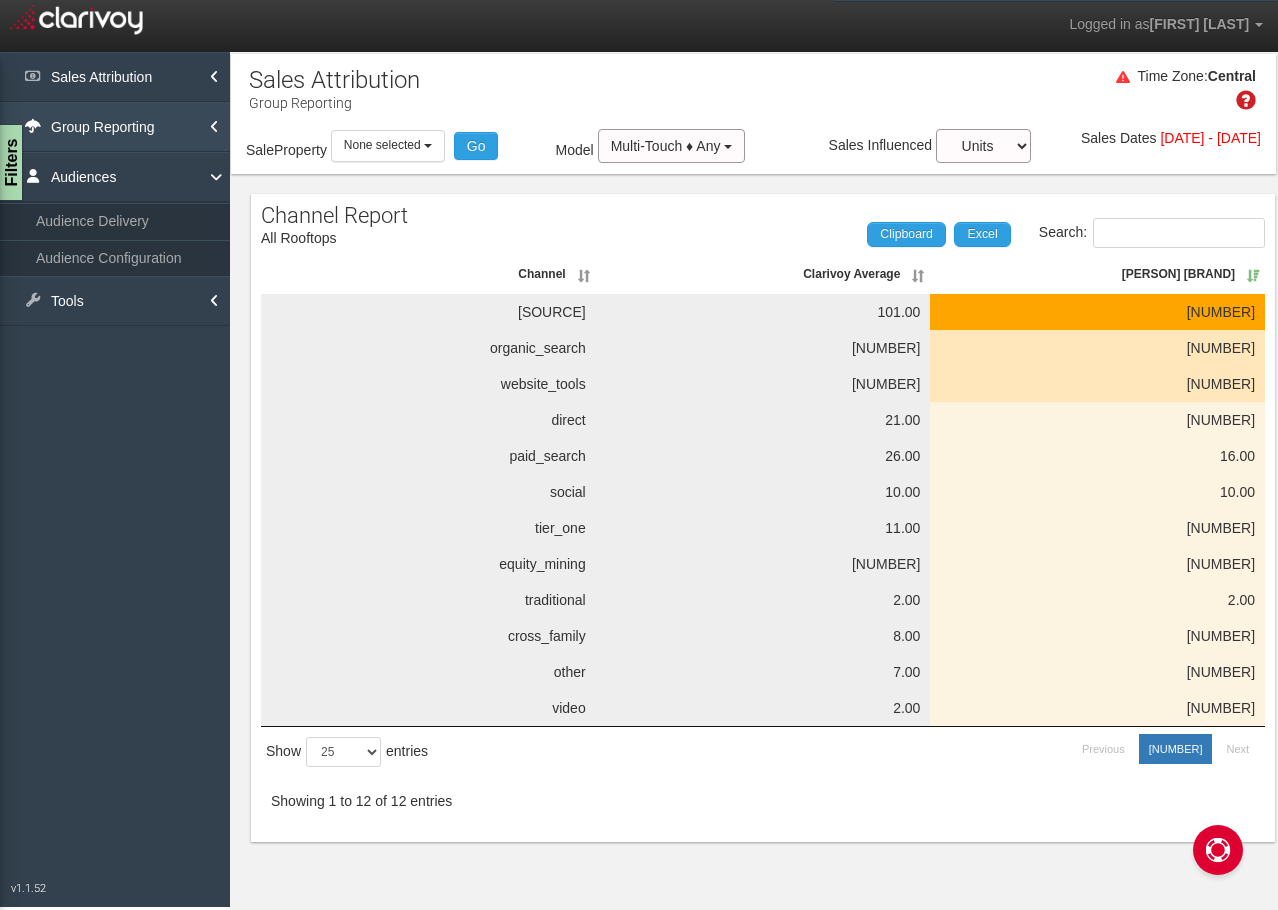 click on "Group Reporting" at bounding box center [115, 127] 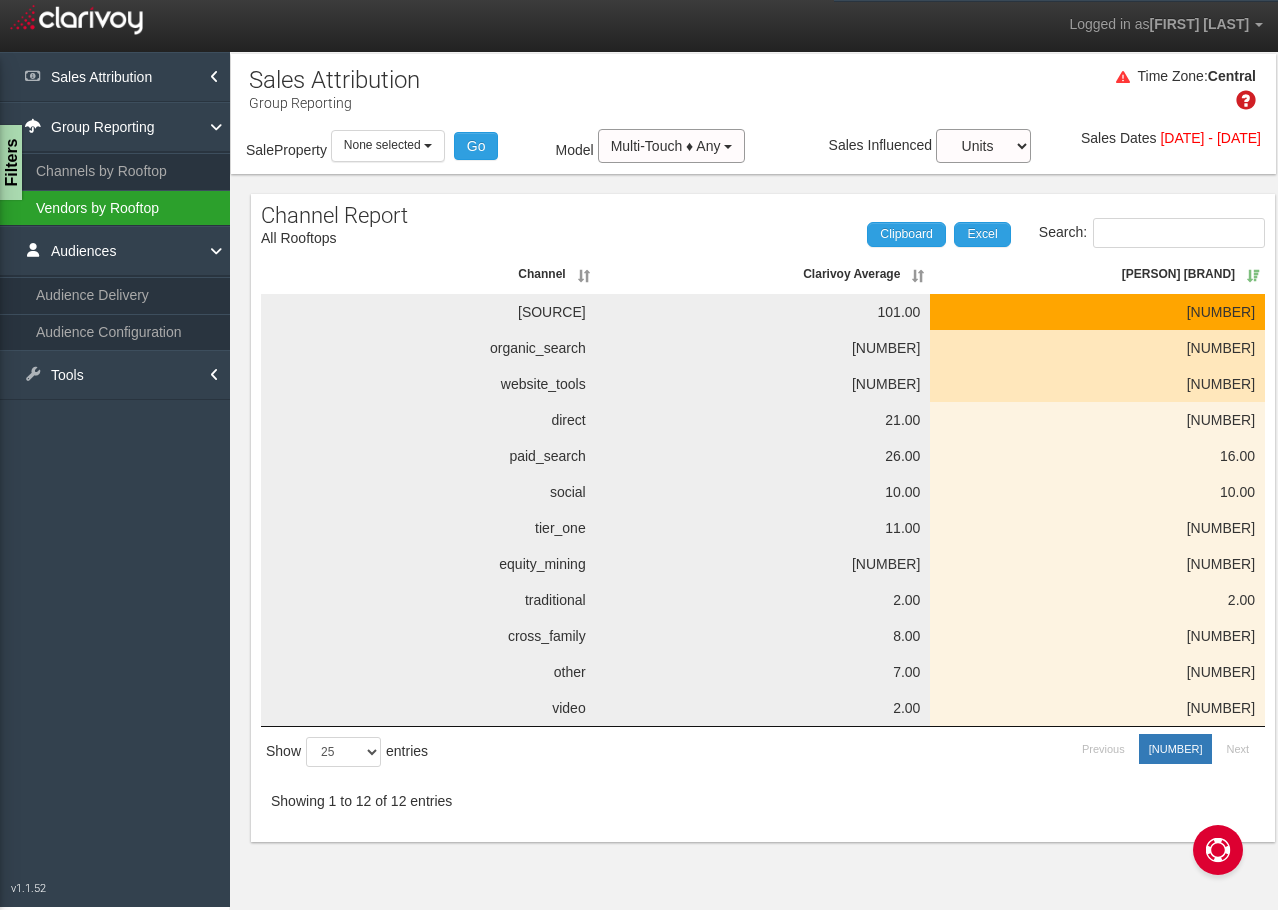 click on "Vendors by Rooftop" at bounding box center (115, 208) 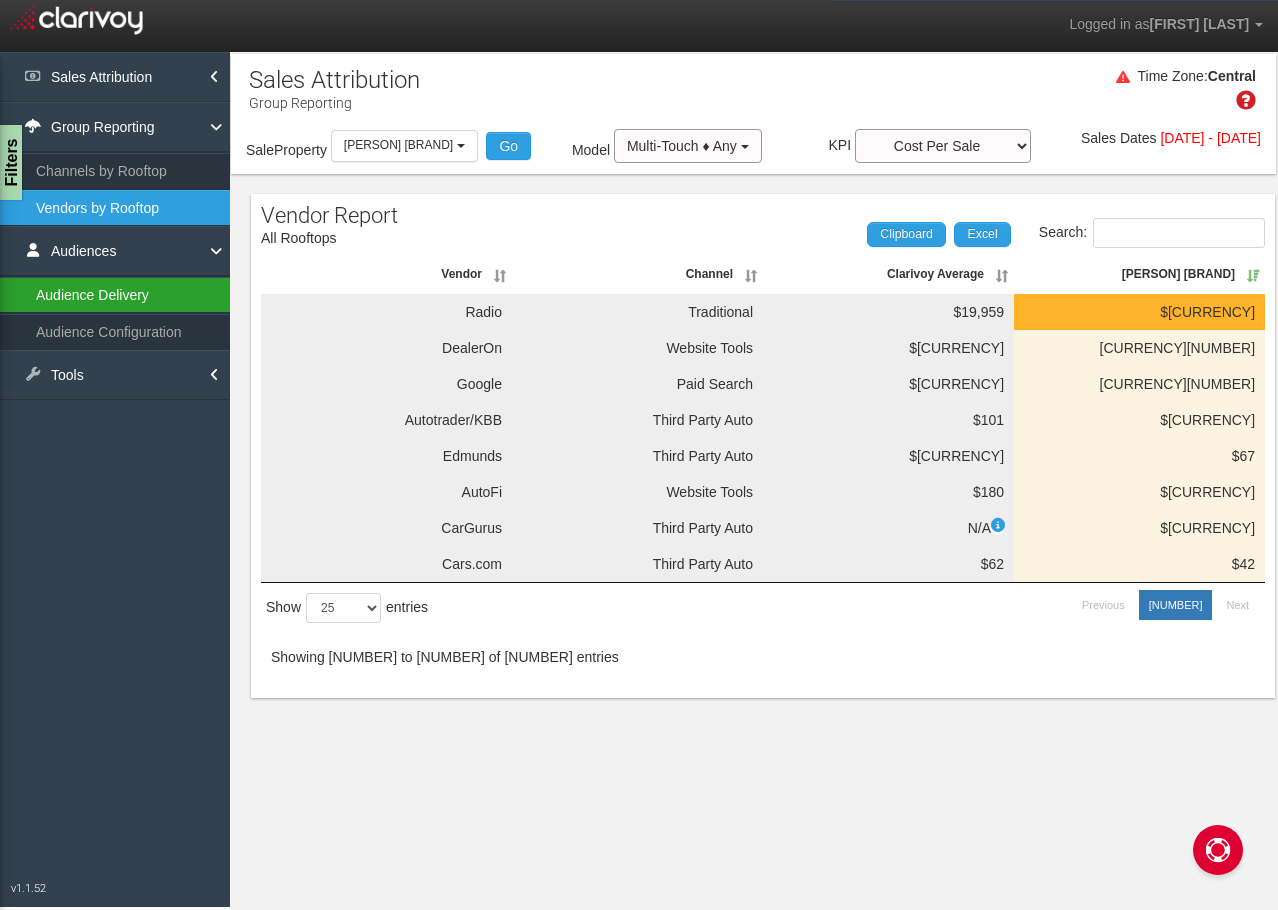 click on "Audience Delivery" at bounding box center (115, 295) 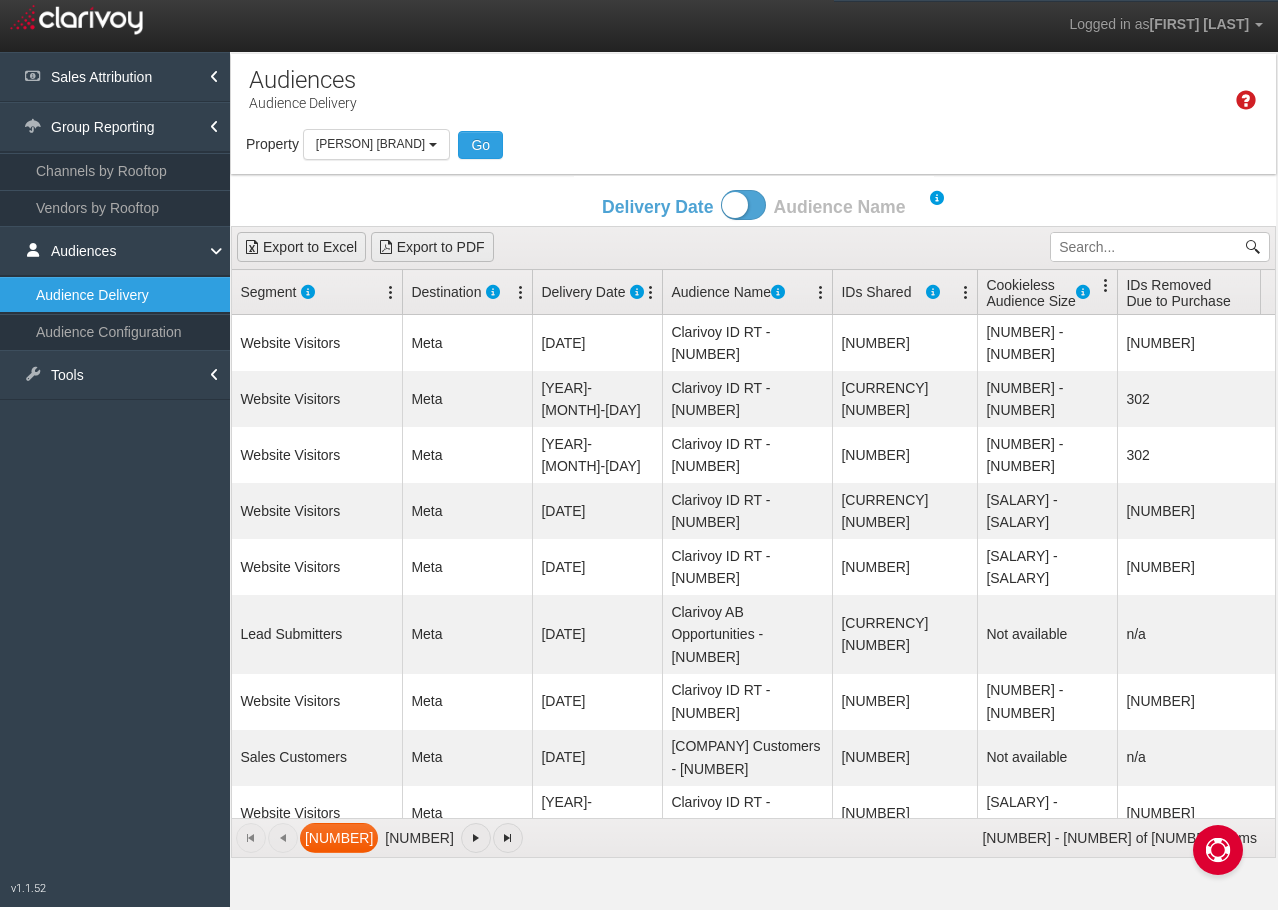 click on "Sales Attribution
Attribution Overview
Executive Summary
Sales Overview
KPI Over Time
ROI Audit
New:Used Ratio
Campaigns
Third Party Auto
Data Sources
Cross-Family" at bounding box center (115, 77) 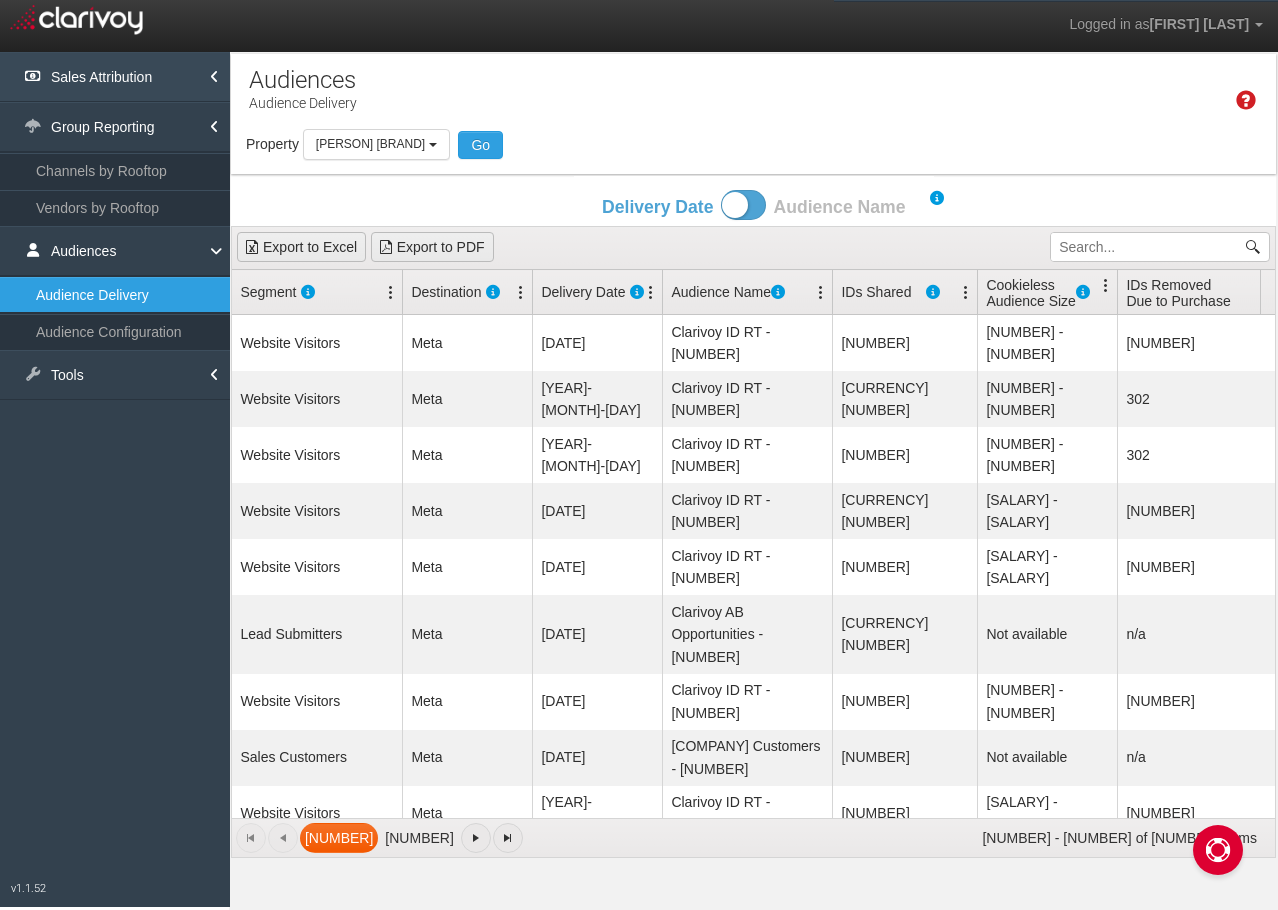 click on "Sales Attribution" at bounding box center [115, 77] 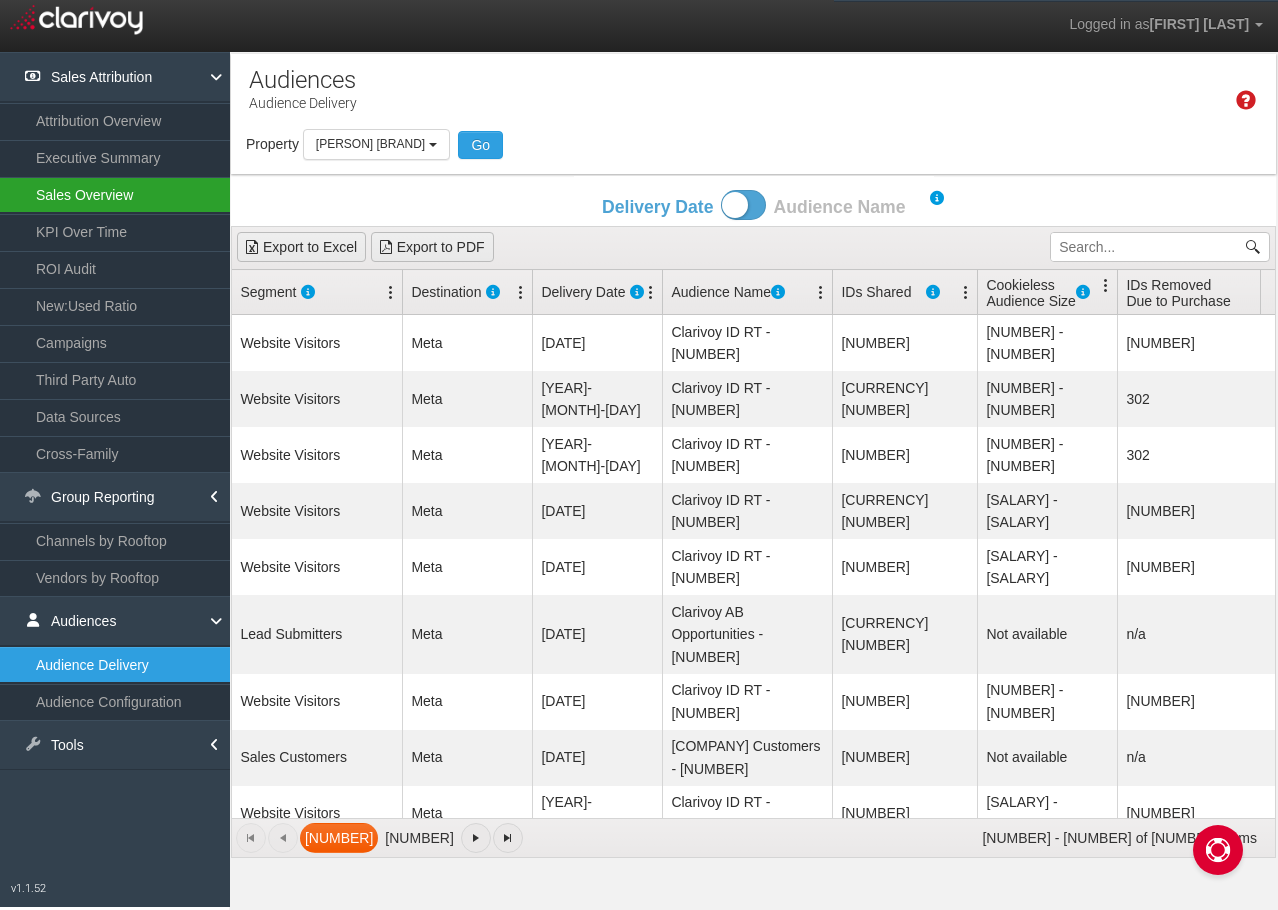 click on "Sales Overview" at bounding box center (115, 195) 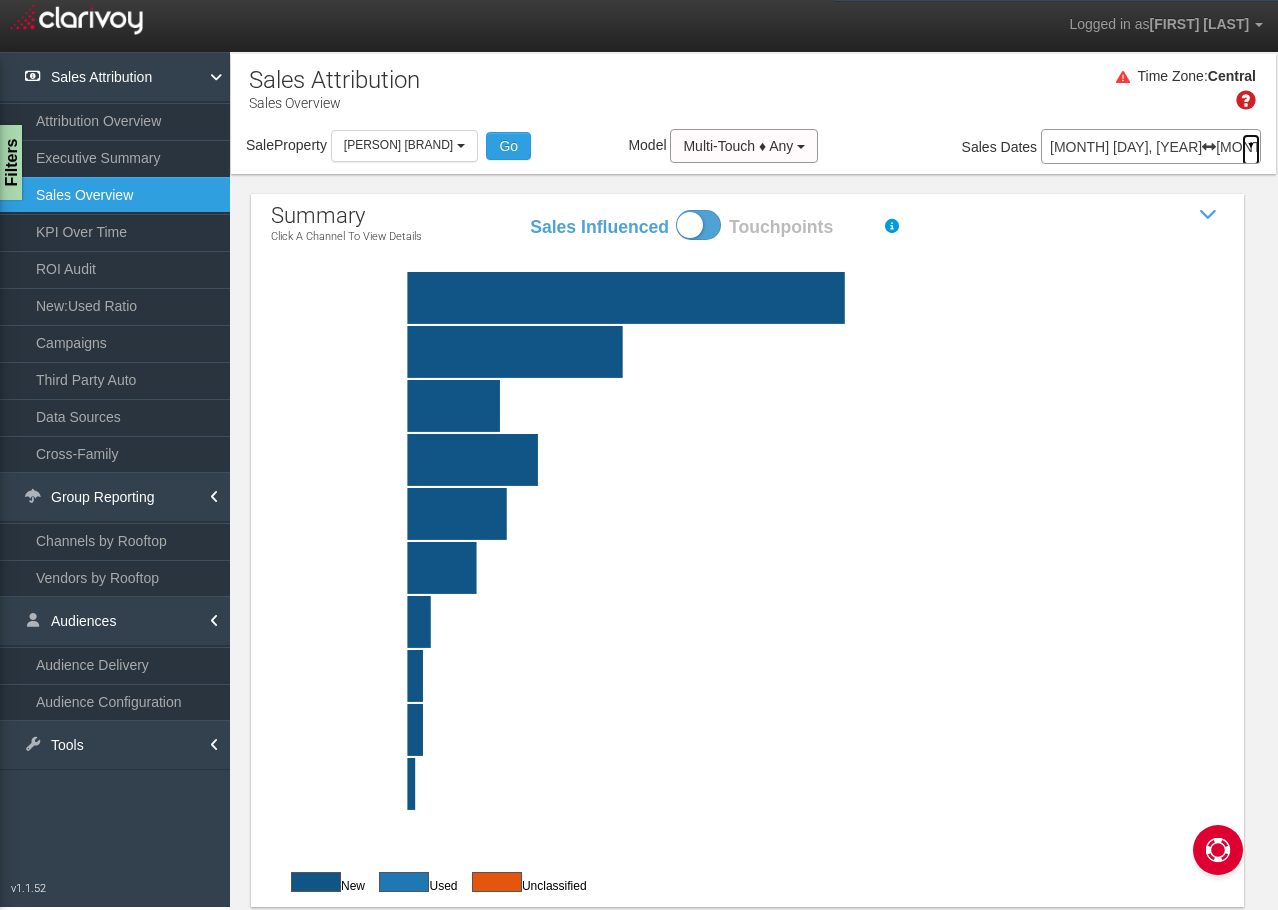 click on "▼" at bounding box center [1251, 150] 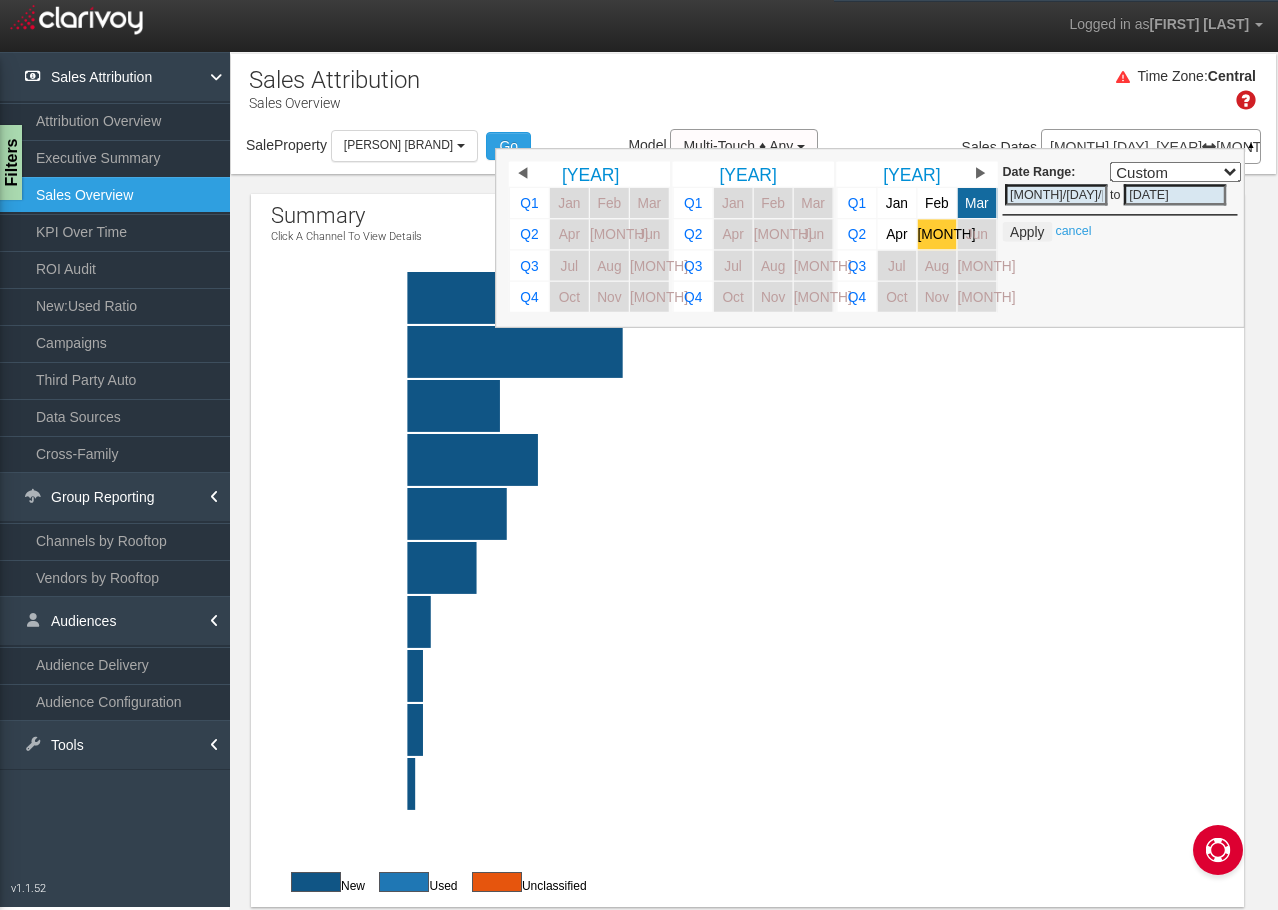 click on "May" at bounding box center (937, 234) 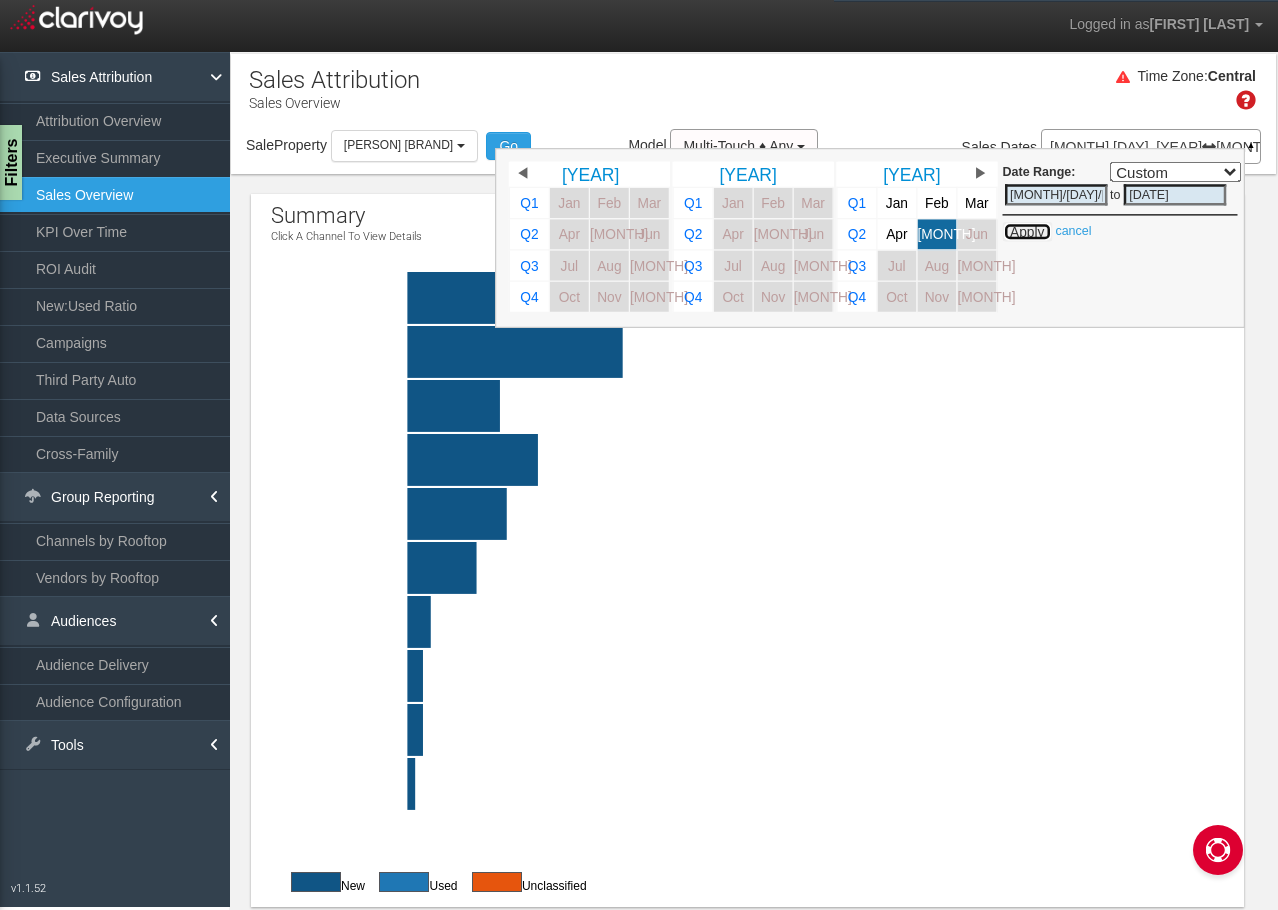 click on "Apply" at bounding box center (1027, 232) 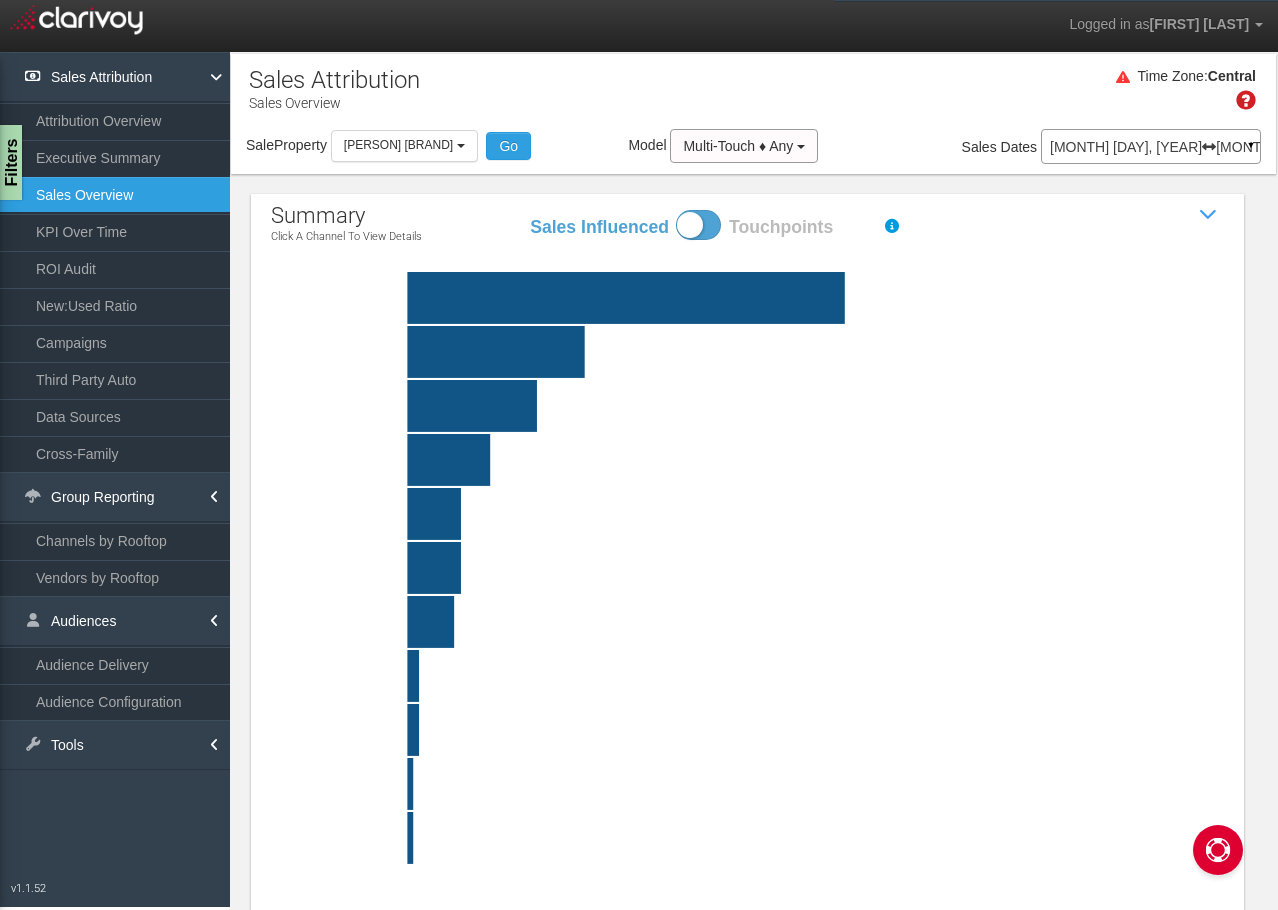 click at bounding box center [796, 298] 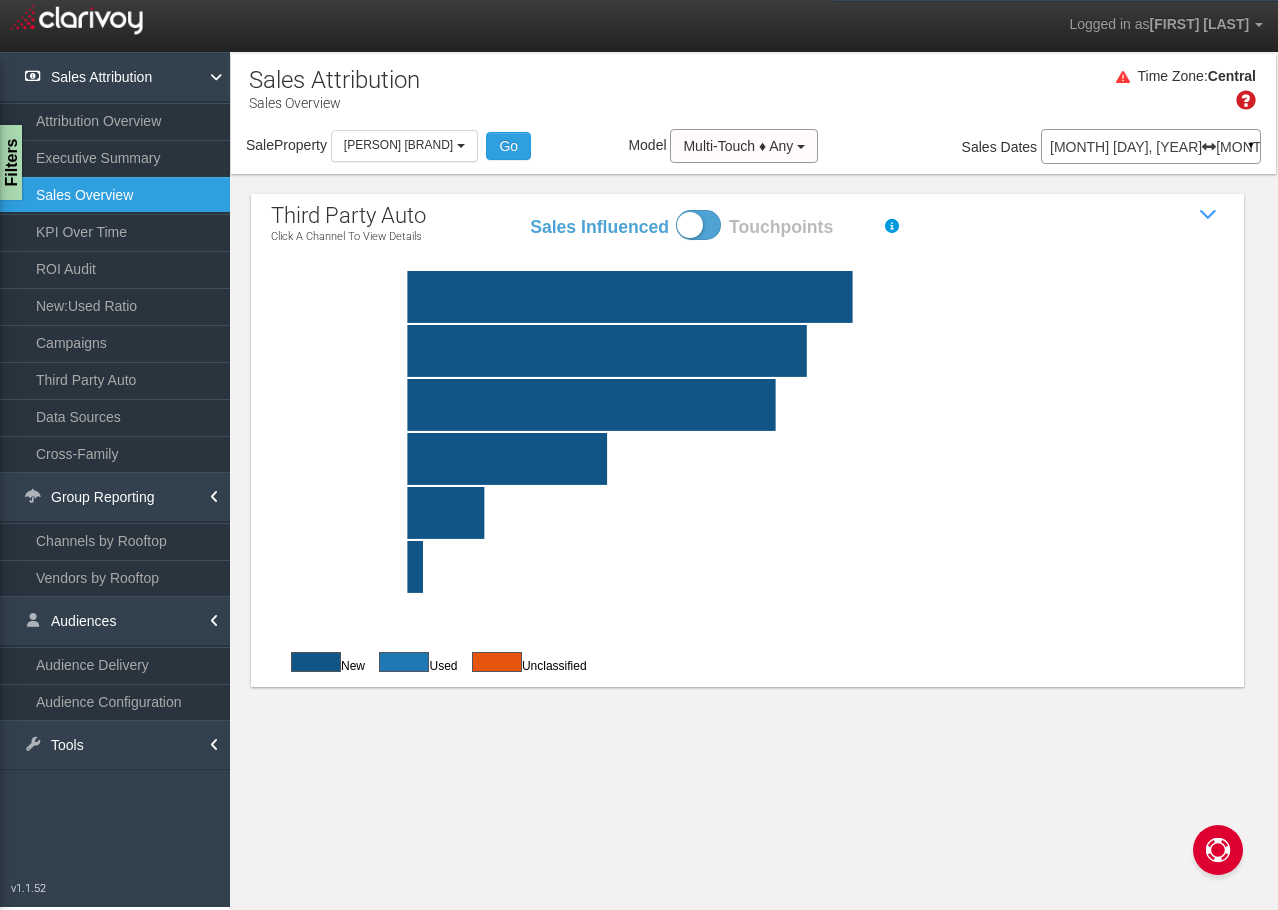 click at bounding box center (698, 225) 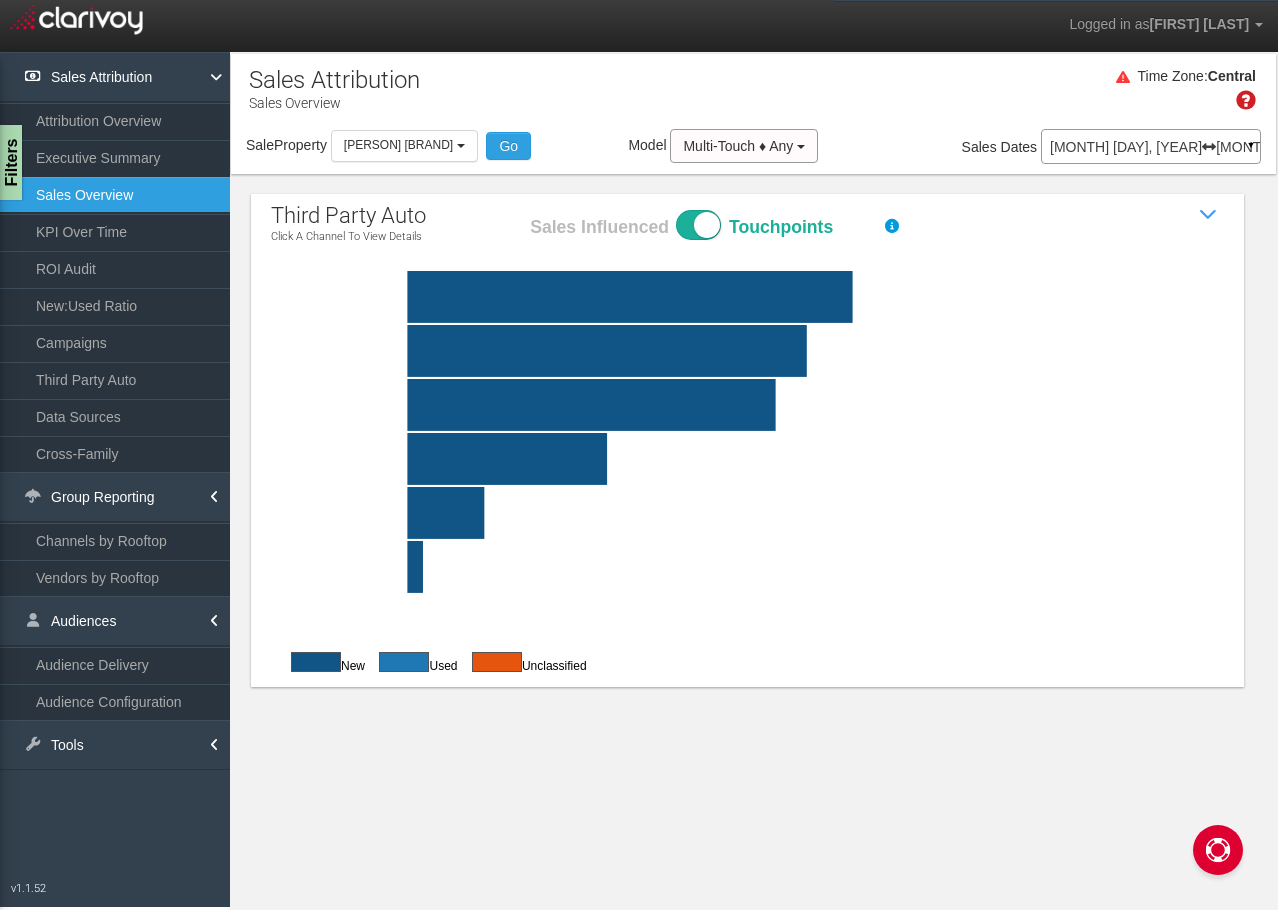 click on "Sales Influenced 			 Touchpoints" at bounding box center (528, 209) 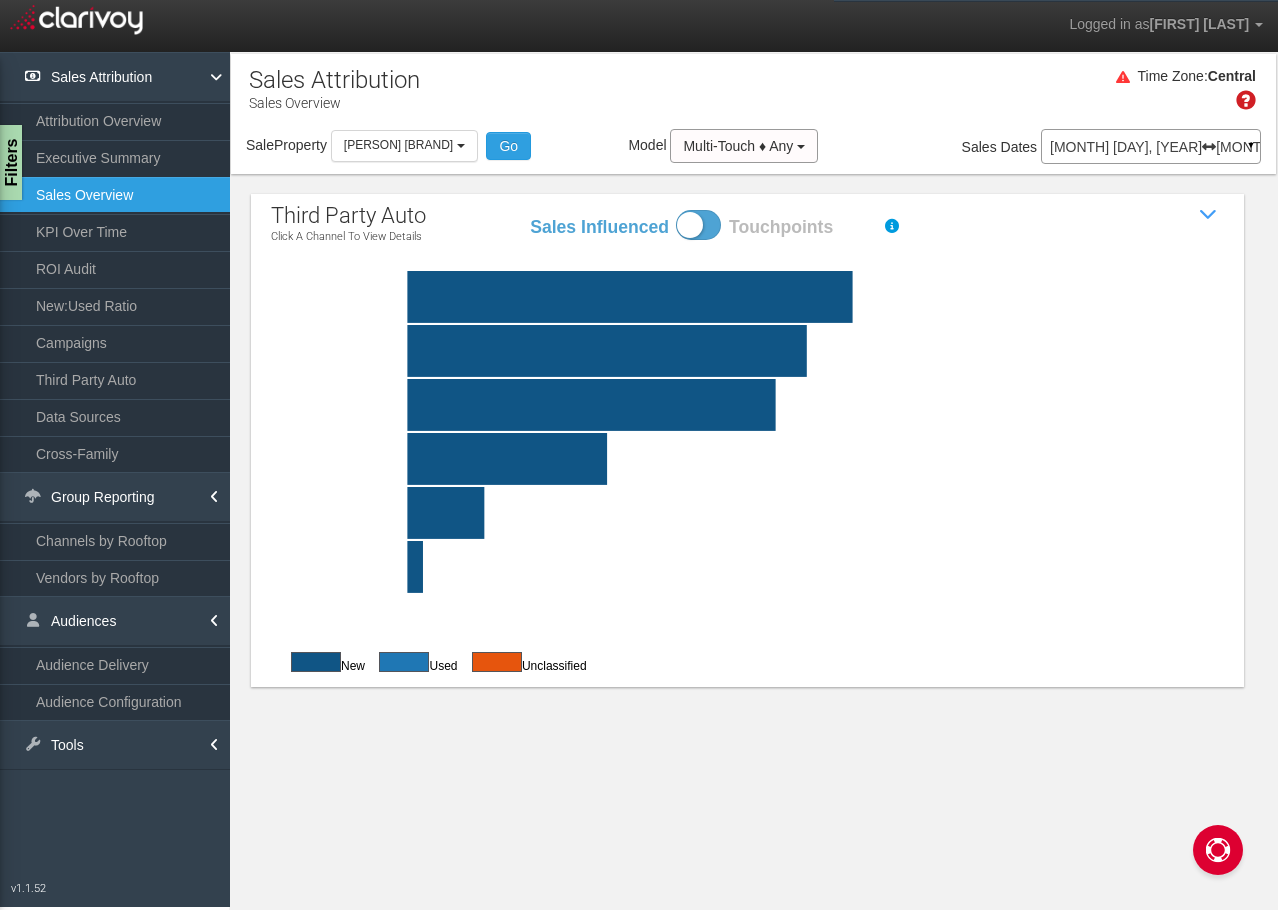 click on "Sales Influenced 			 Touchpoints" at bounding box center (528, 209) 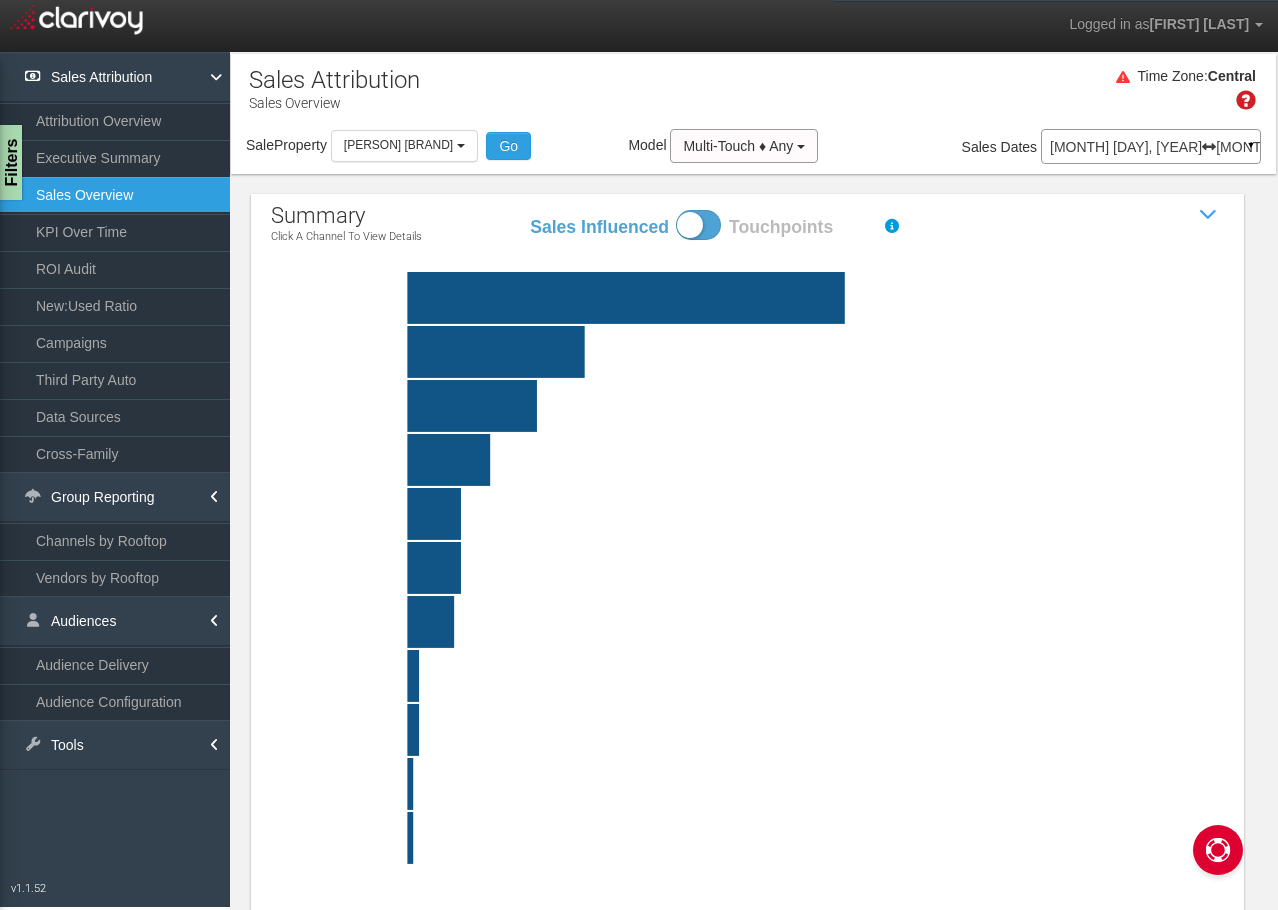 click at bounding box center [796, 298] 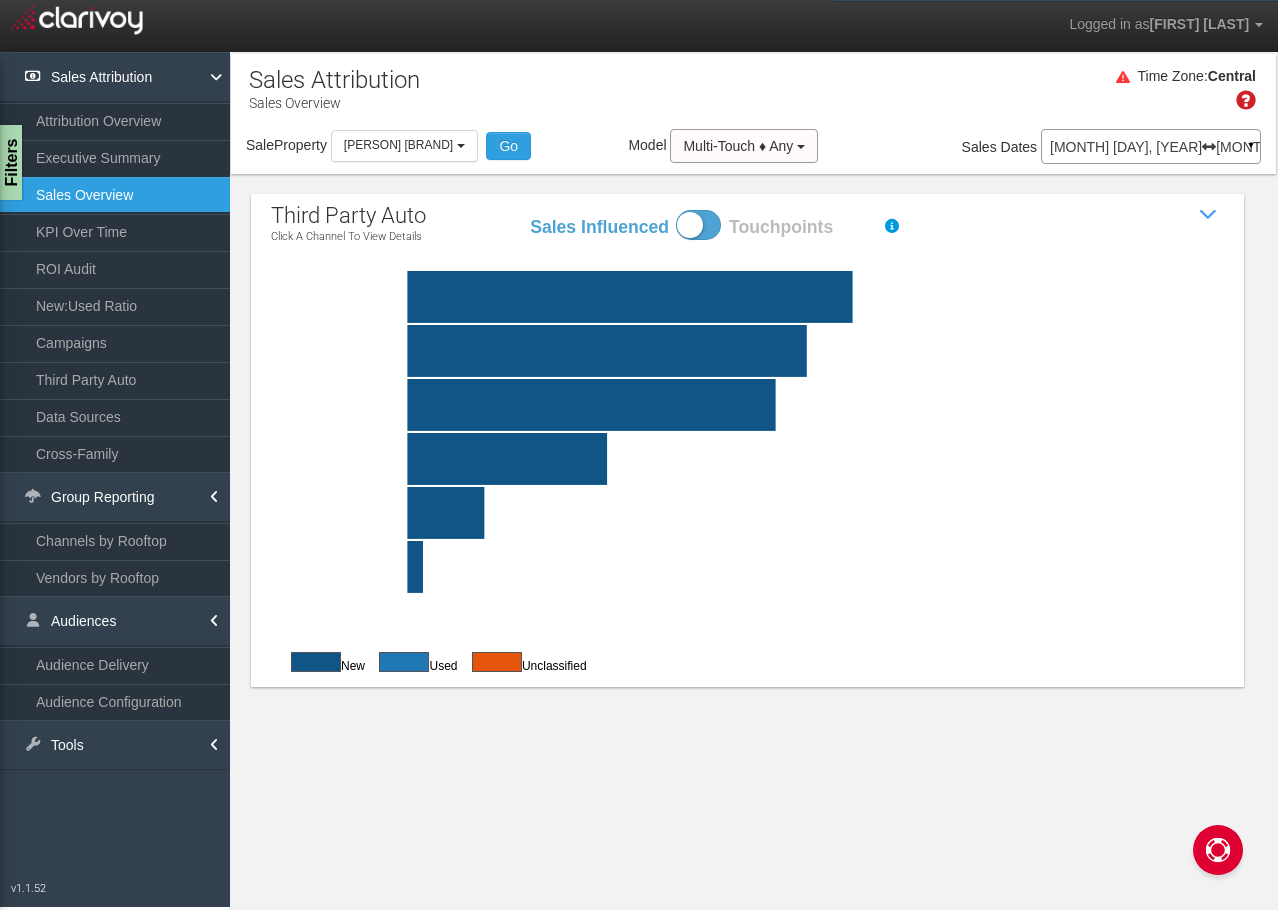 click on "Touchpoints" at bounding box center (799, 227) 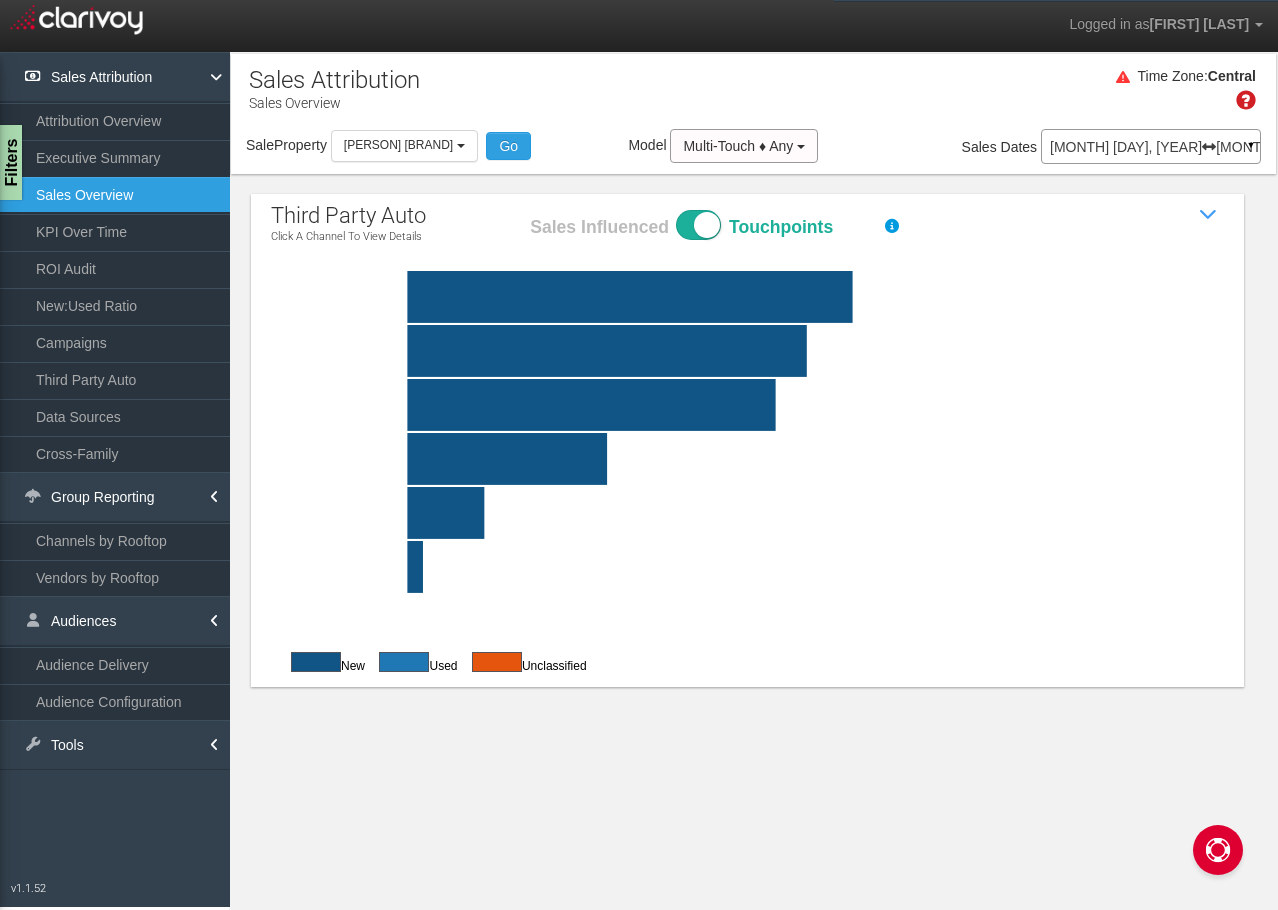 click at bounding box center [698, 225] 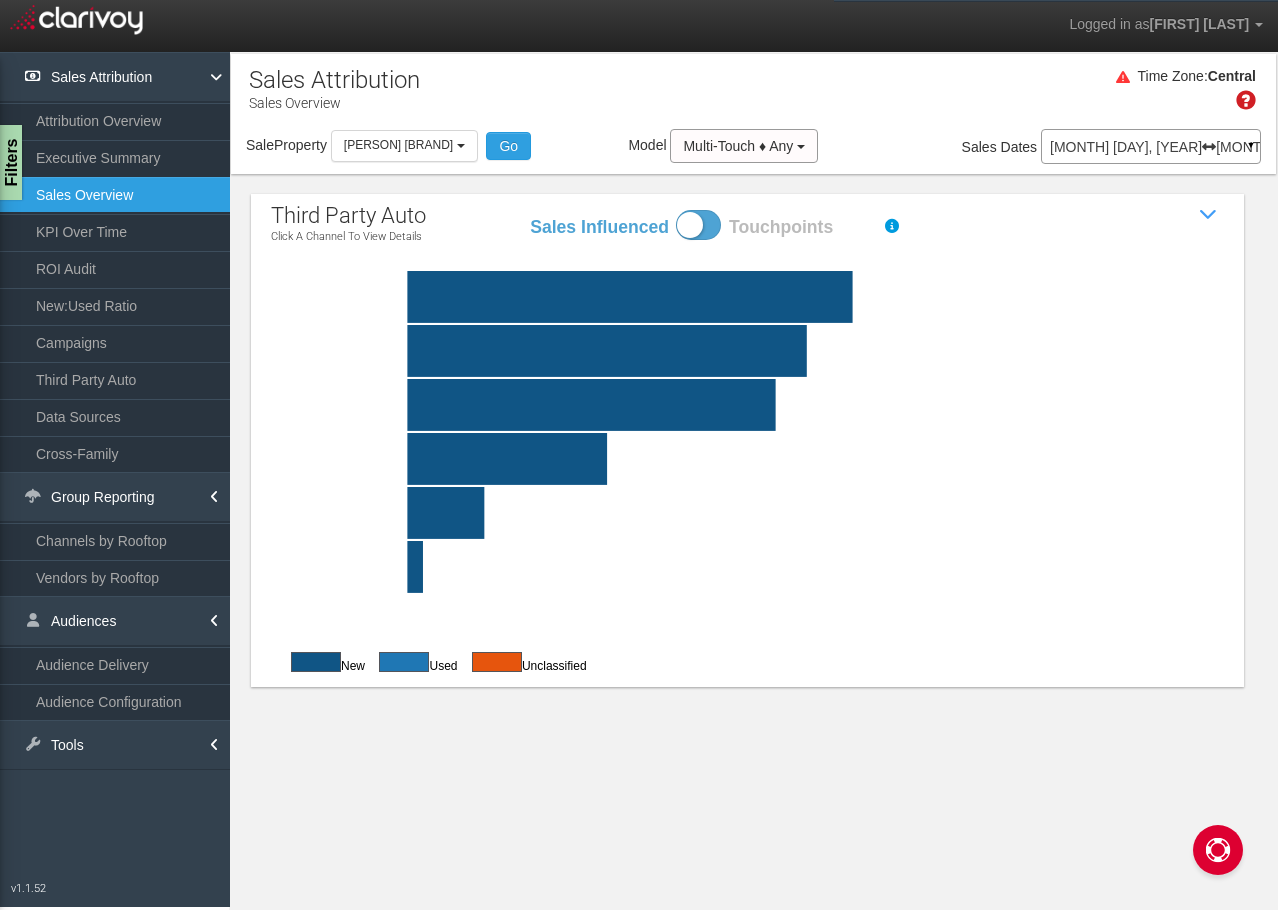 click on "Sales Influenced 			 Touchpoints" at bounding box center (528, 209) 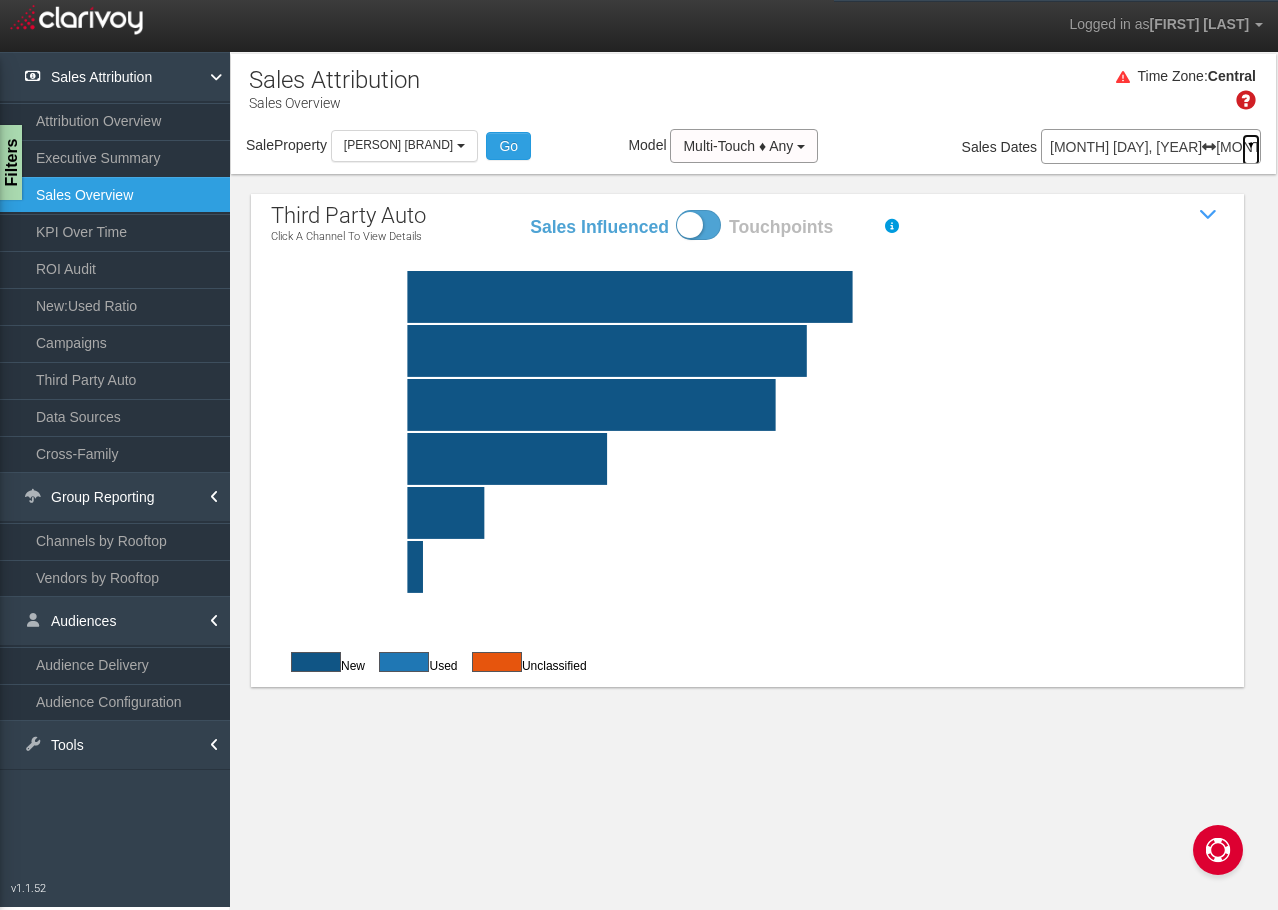 click on "▼" at bounding box center [1251, 150] 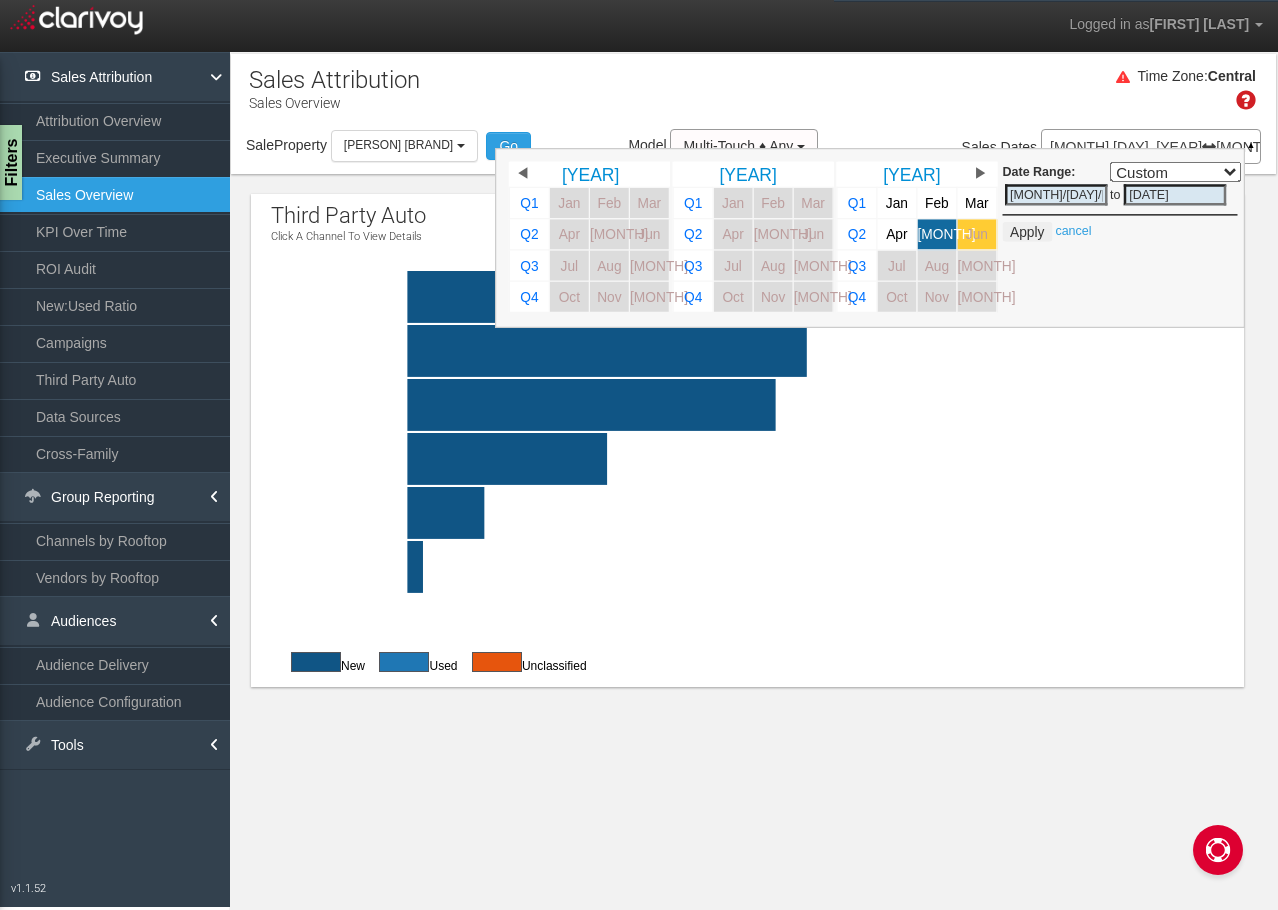 click on "Jun" at bounding box center [977, 234] 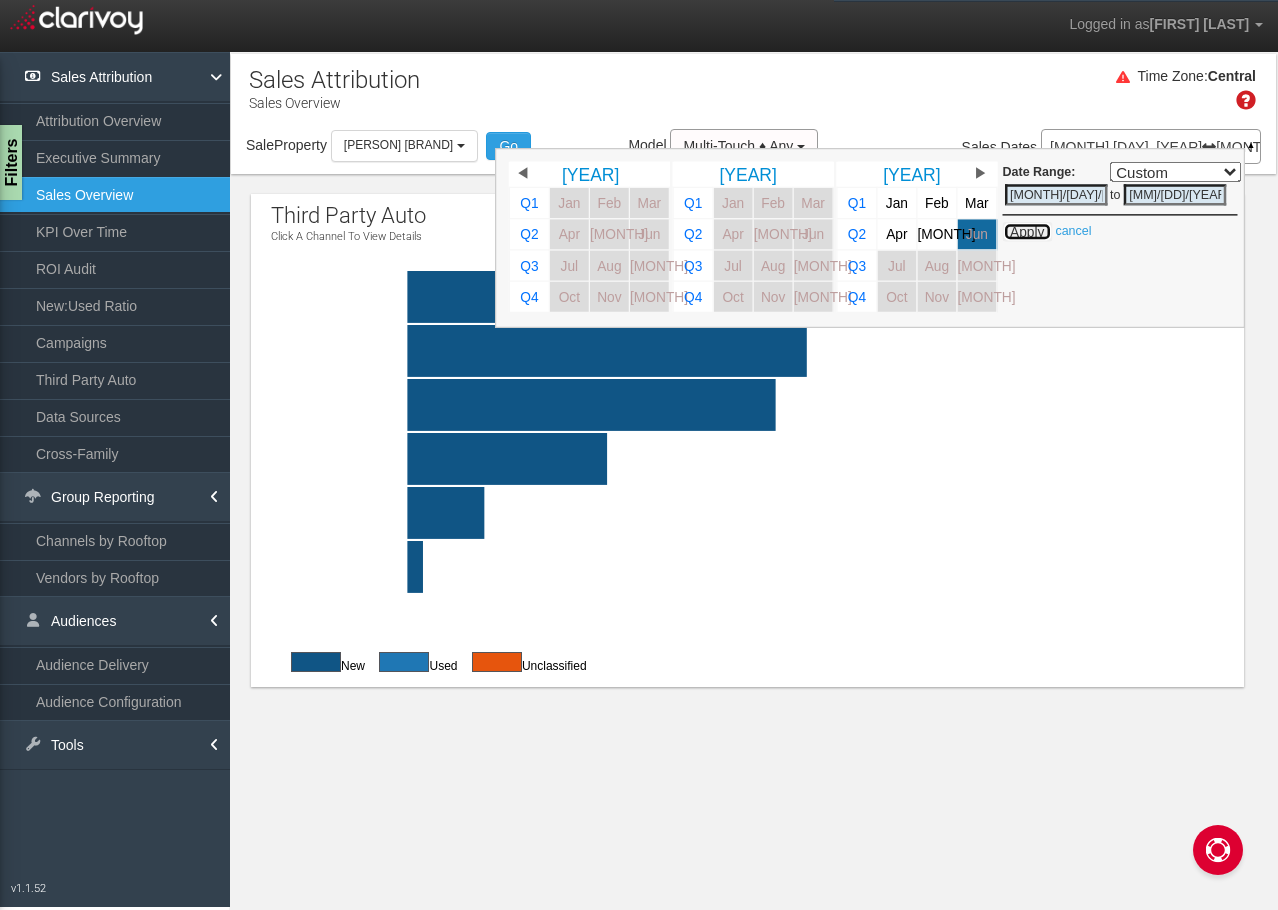 click on "Apply" at bounding box center [1027, 232] 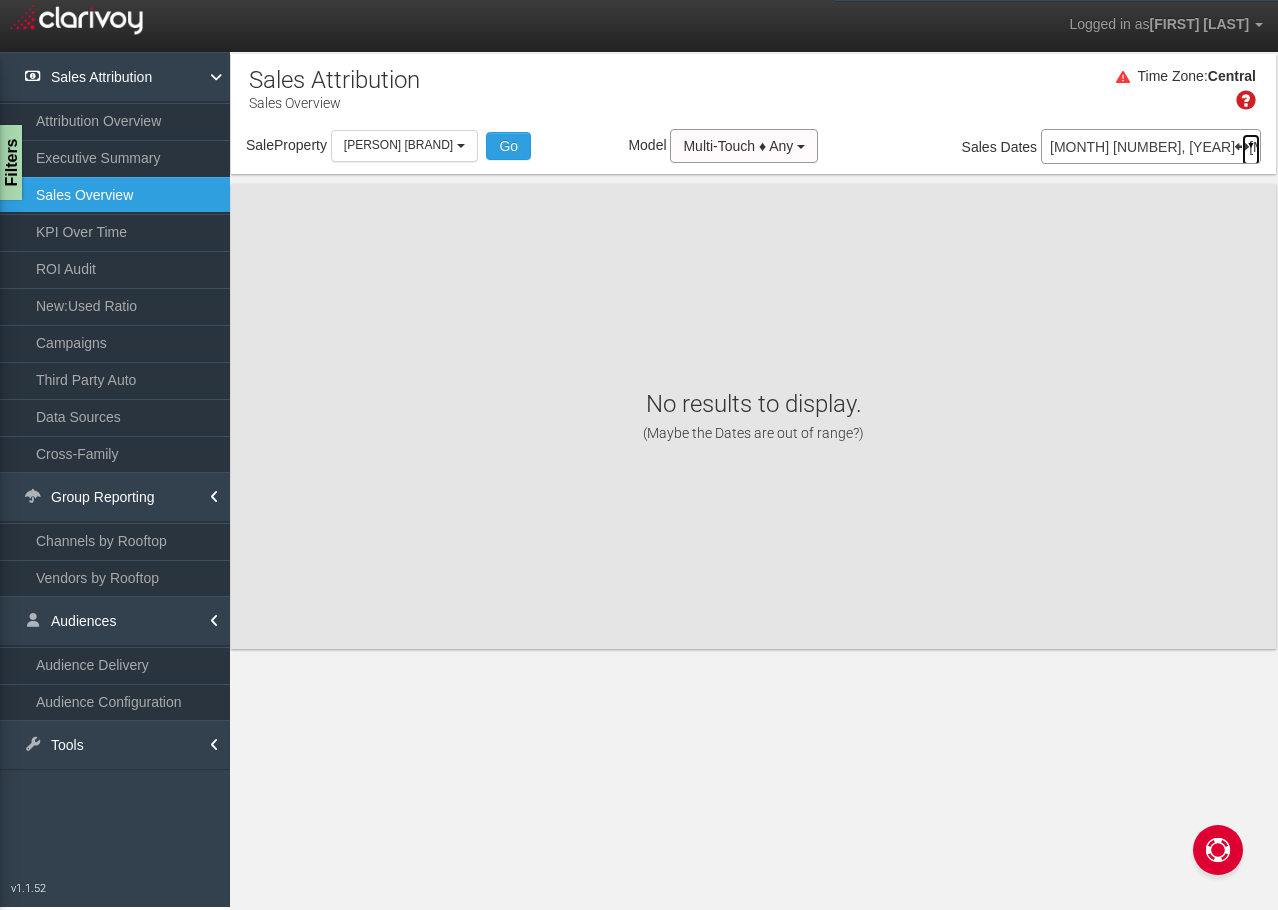 click on "▼" at bounding box center (1251, 150) 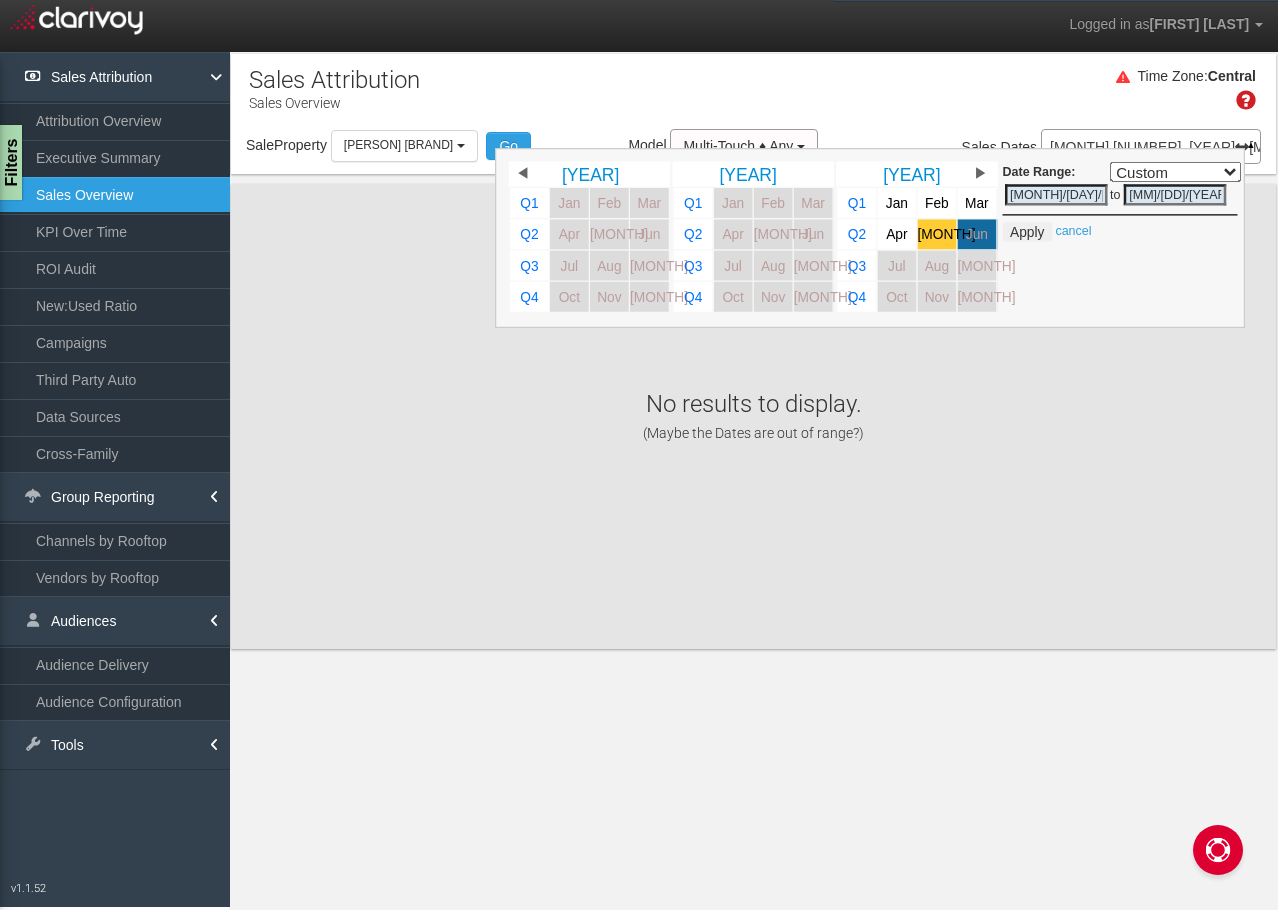 click on "May" at bounding box center (937, 234) 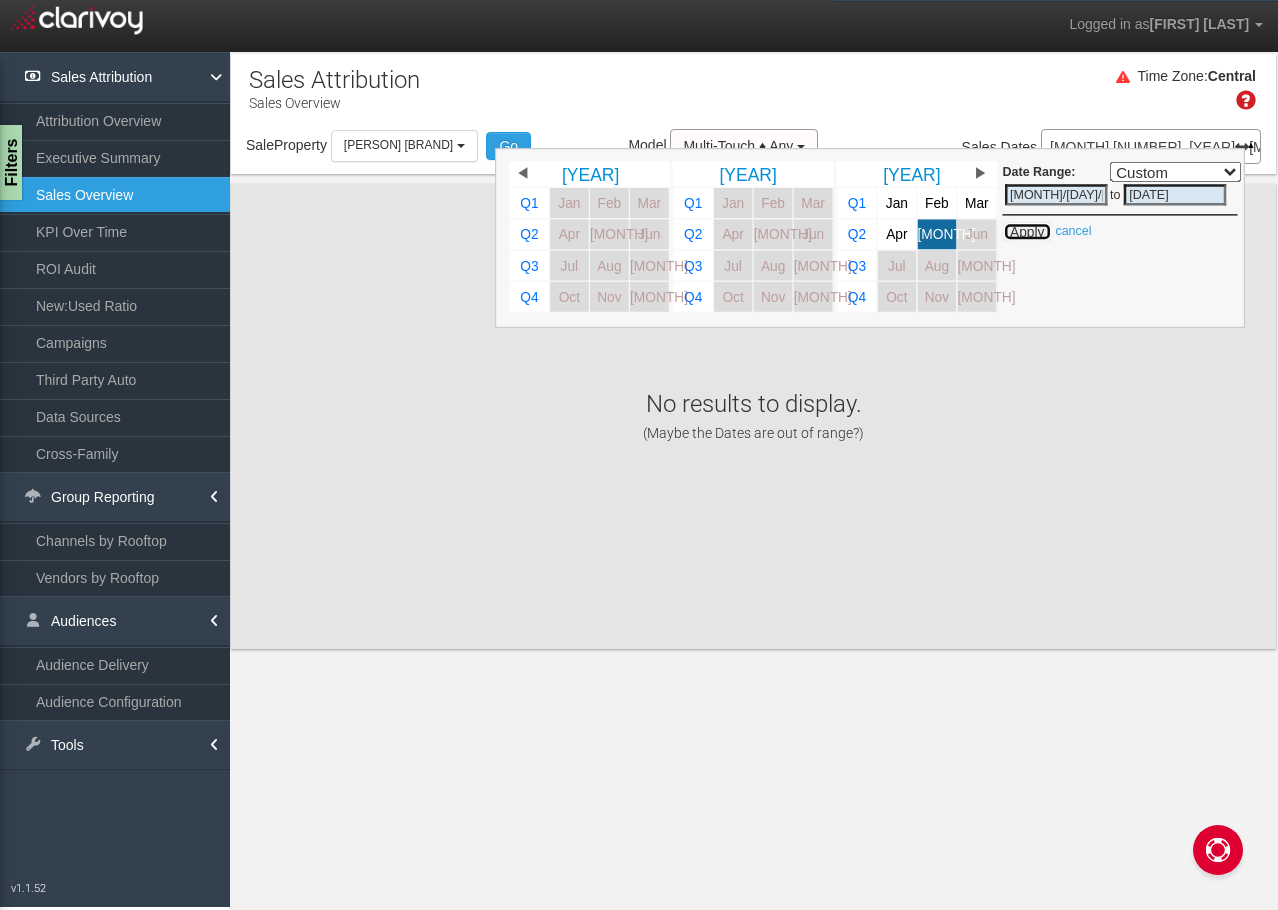 click on "Apply" at bounding box center [1027, 232] 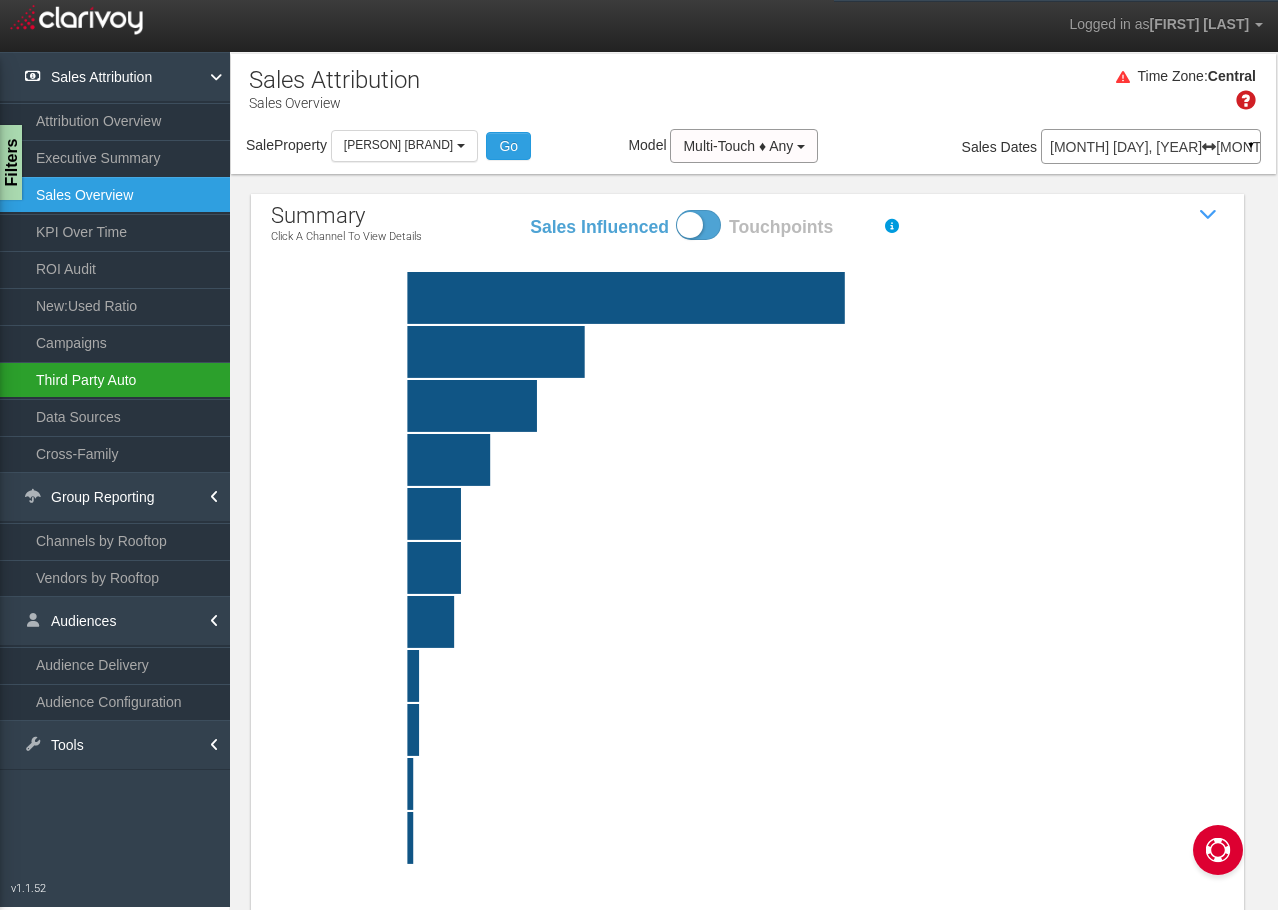 click on "Third Party Auto" at bounding box center (115, 380) 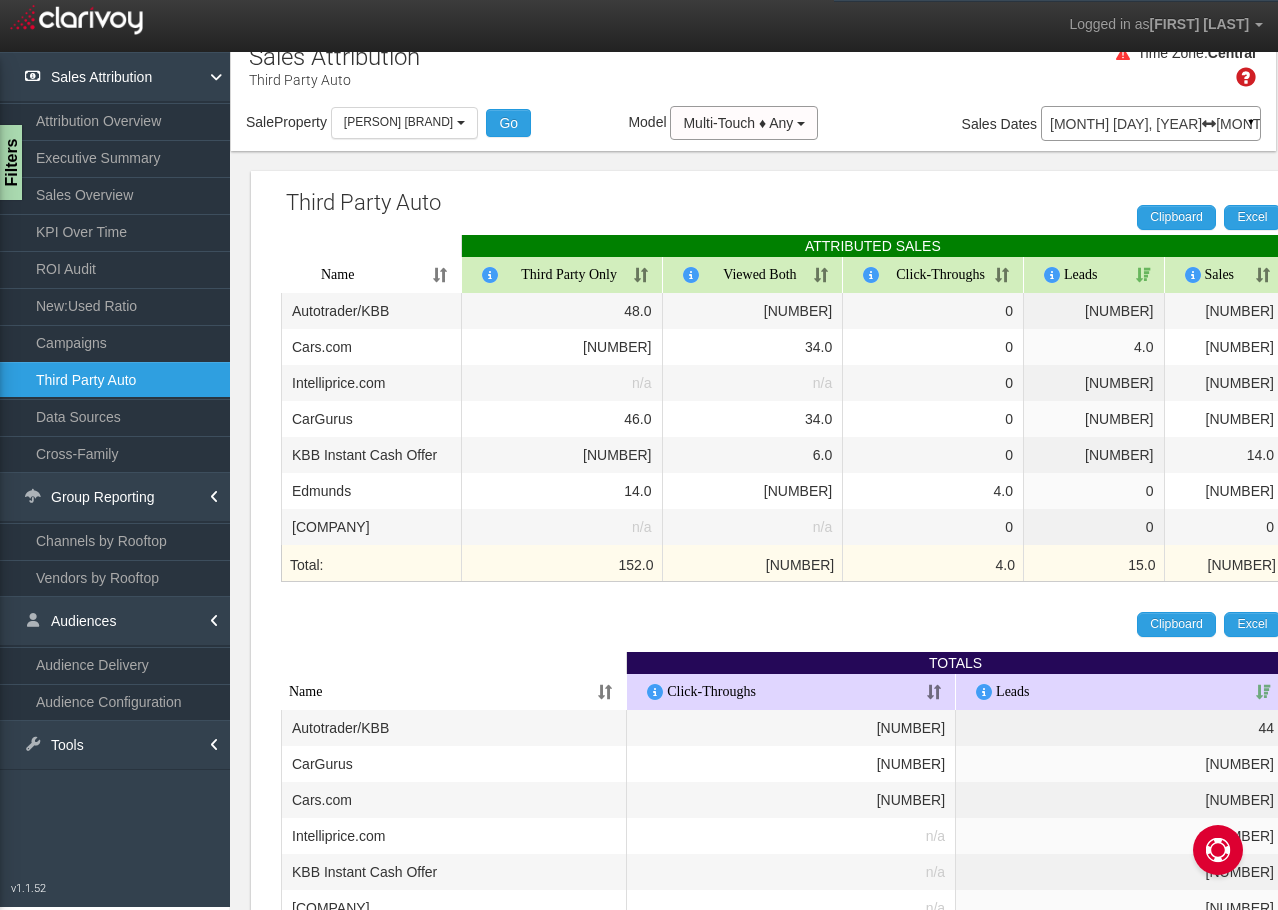 scroll, scrollTop: 192, scrollLeft: 0, axis: vertical 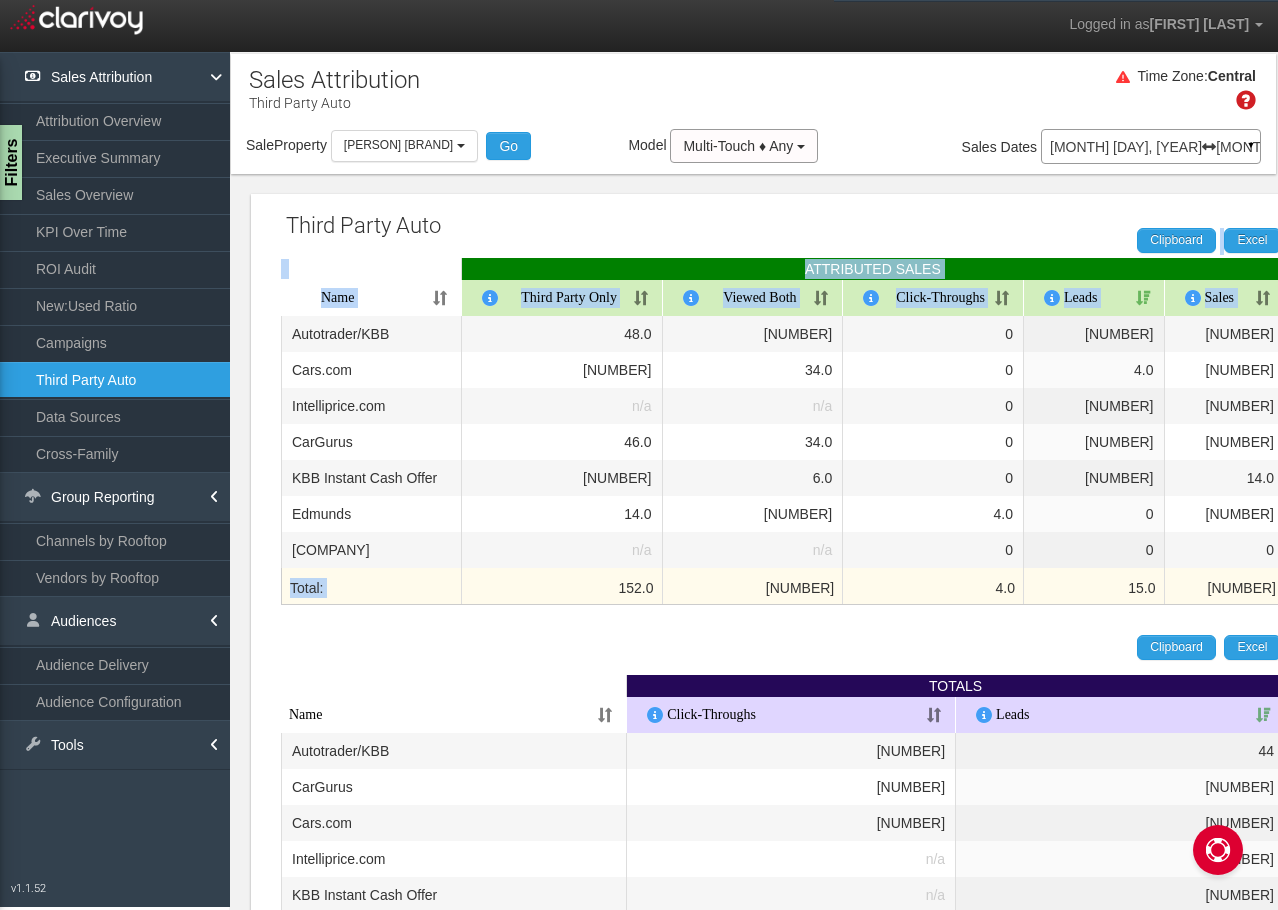 drag, startPoint x: 752, startPoint y: 640, endPoint x: 481, endPoint y: 623, distance: 271.53268 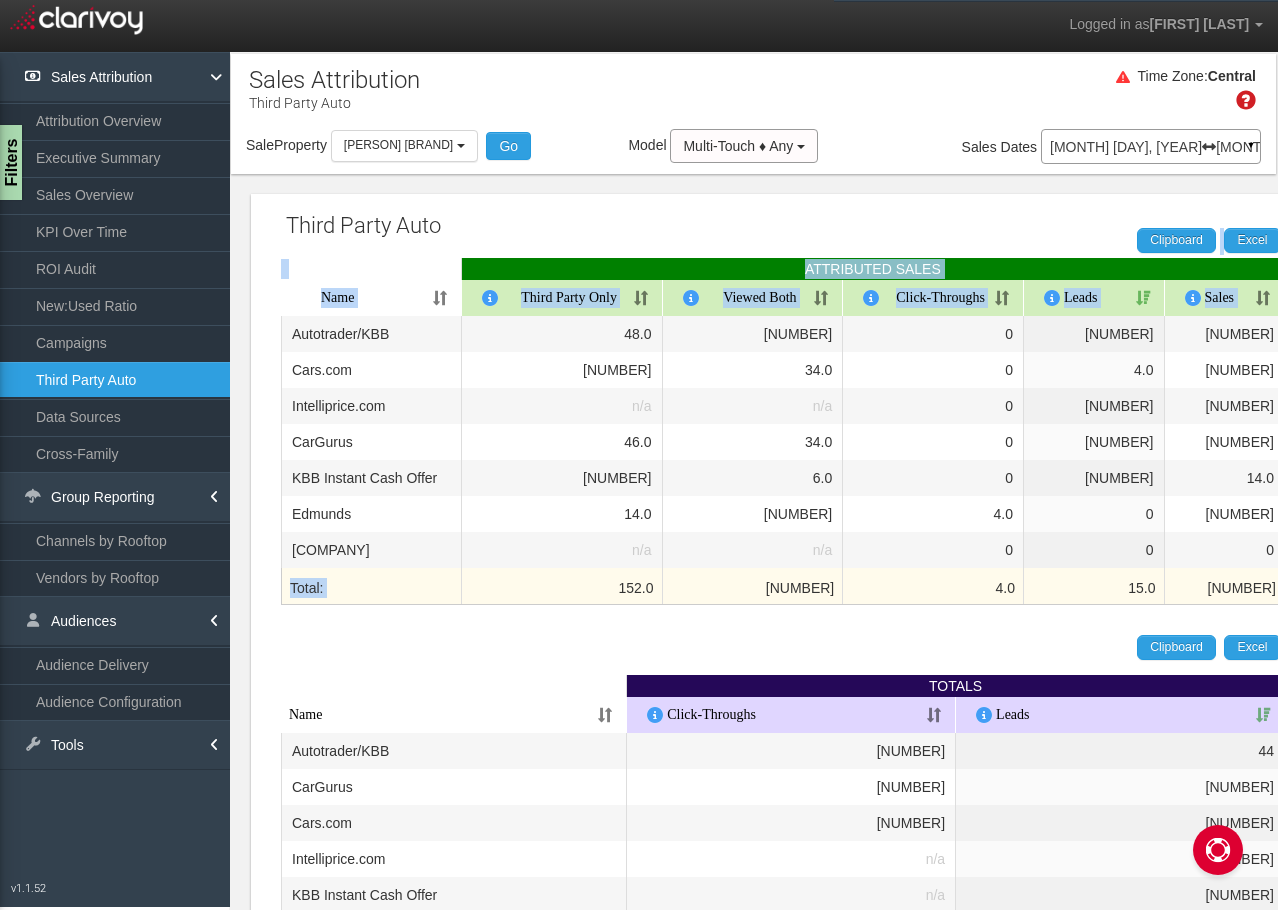 click on "Clipboard Excel
ATTRIBUTED SALES
Name Third Party Only  Viewed Both  Click-Throughs  Leads  Sales
Total: [NUMBER] [NUMBER] [NUMBER] [NUMBER] [NUMBER]
Autotrader/KBB [NUMBER] [NUMBER] [NUMBER] [NUMBER] [NUMBER] Cars.com [NUMBER] [NUMBER] [NUMBER] [NUMBER] [NUMBER] Intelliprice.com n/a n/a [NUMBER] [NUMBER] [NUMBER] CarGurus [NUMBER] [NUMBER] [NUMBER] [NUMBER] [NUMBER] KBB Instant Cash Offer [NUMBER] [NUMBER] [NUMBER] [NUMBER] [NUMBER] Edmunds [NUMBER] [NUMBER] [NUMBER] [NUMBER] [NUMBER] Carsforsale.com n/a n/a [NUMBER] [NUMBER] [NUMBER]" at bounding box center [783, 446] 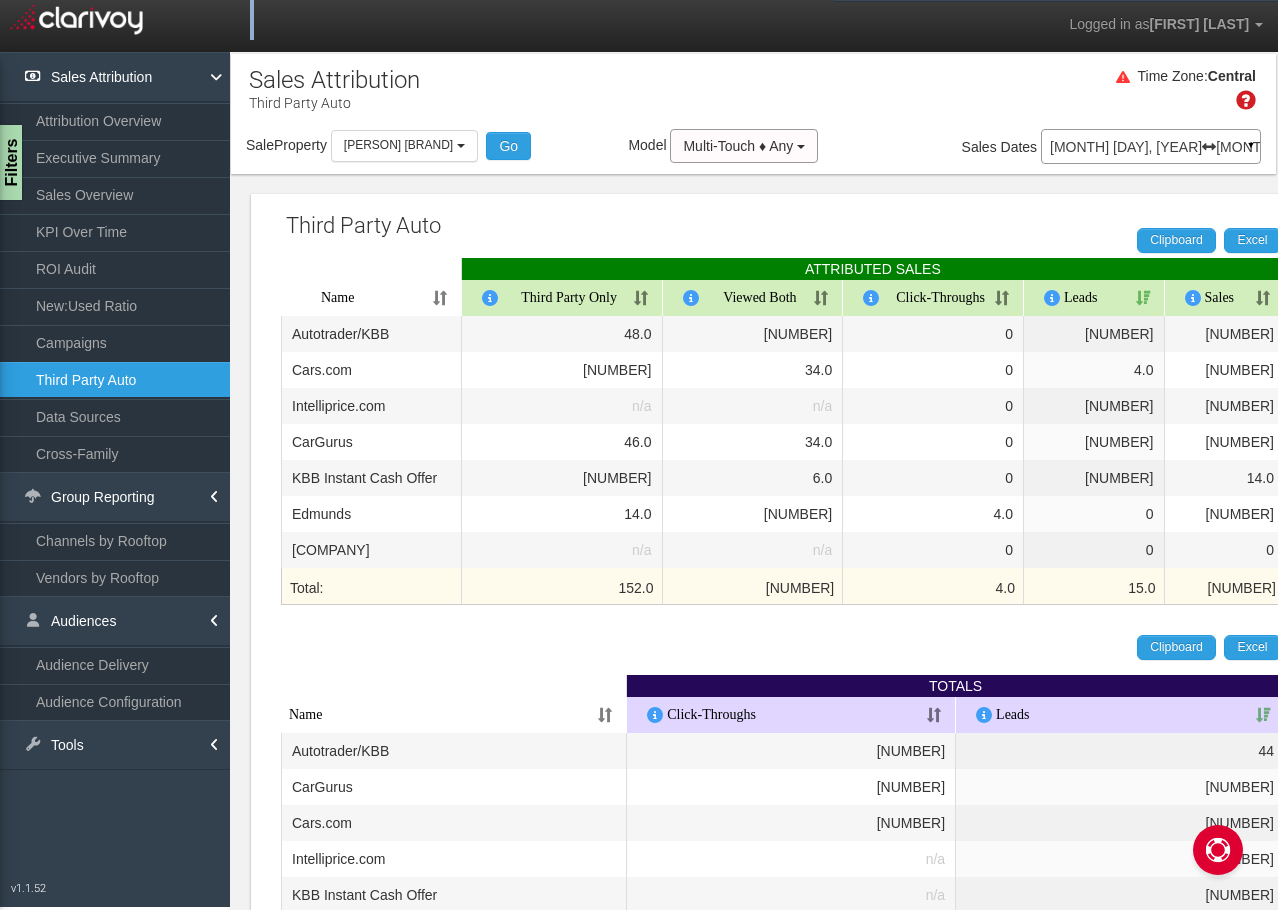 drag, startPoint x: 204, startPoint y: 28, endPoint x: 574, endPoint y: 19, distance: 370.10944 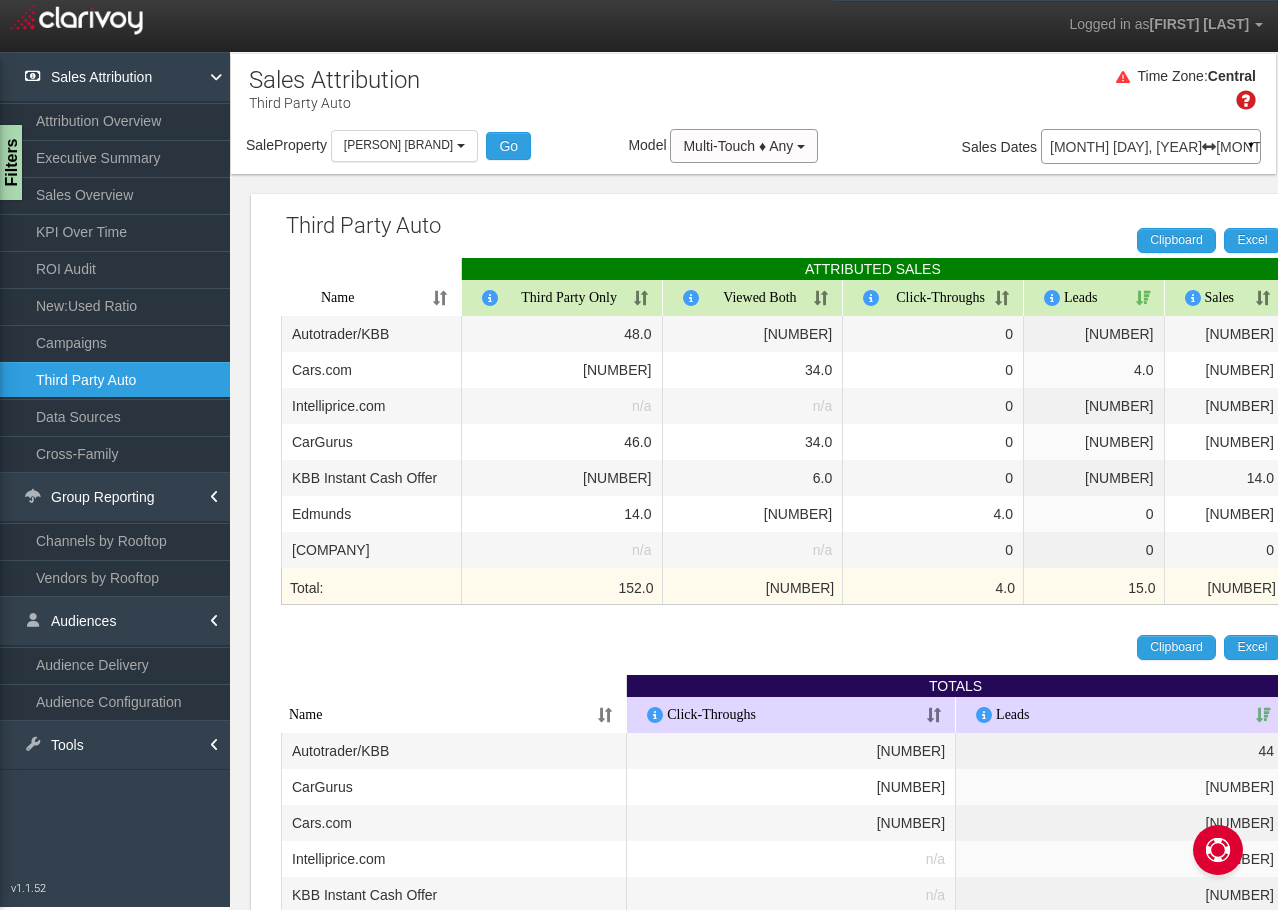 drag, startPoint x: 786, startPoint y: 35, endPoint x: 635, endPoint y: 40, distance: 151.08276 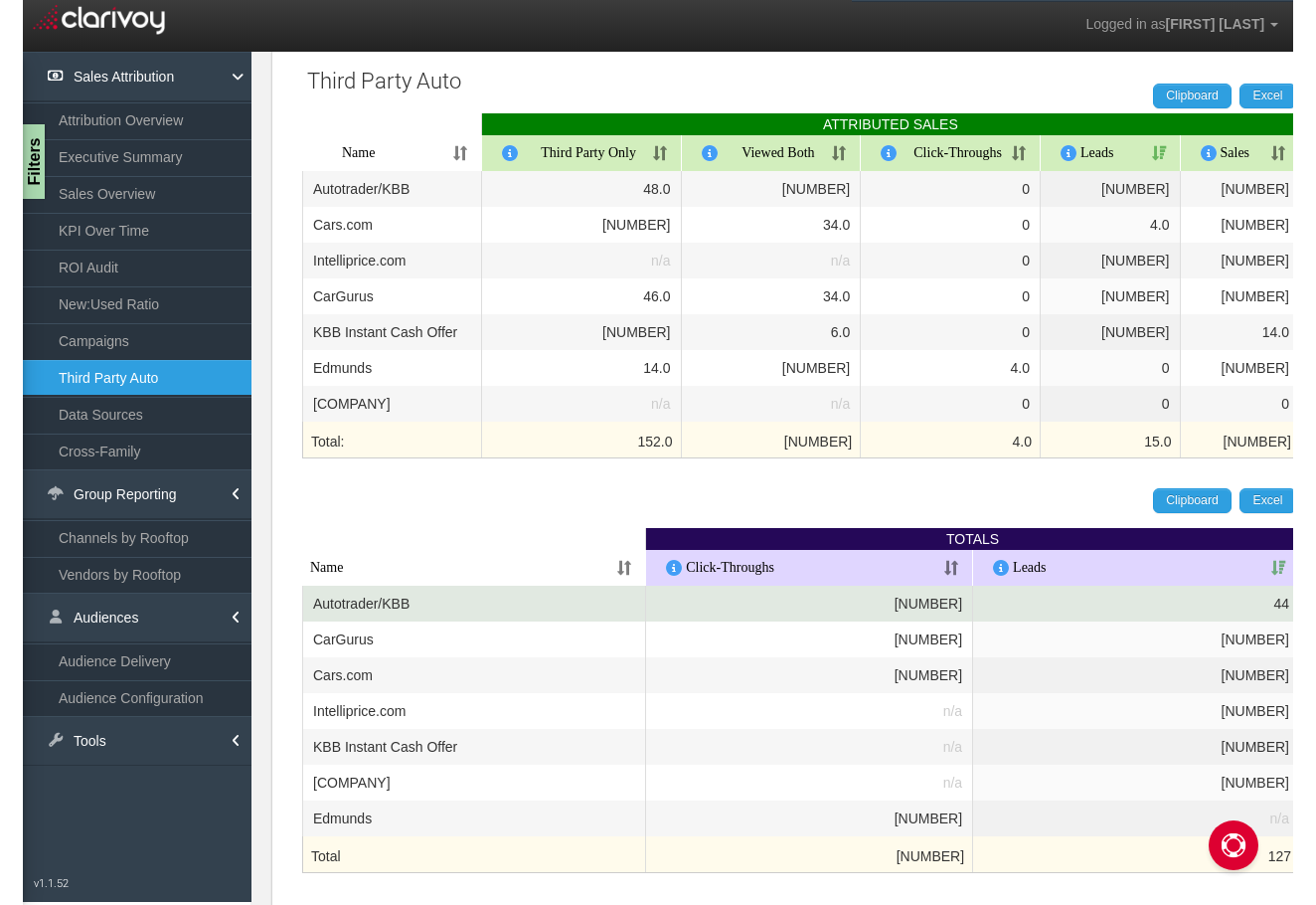 scroll, scrollTop: 191, scrollLeft: 0, axis: vertical 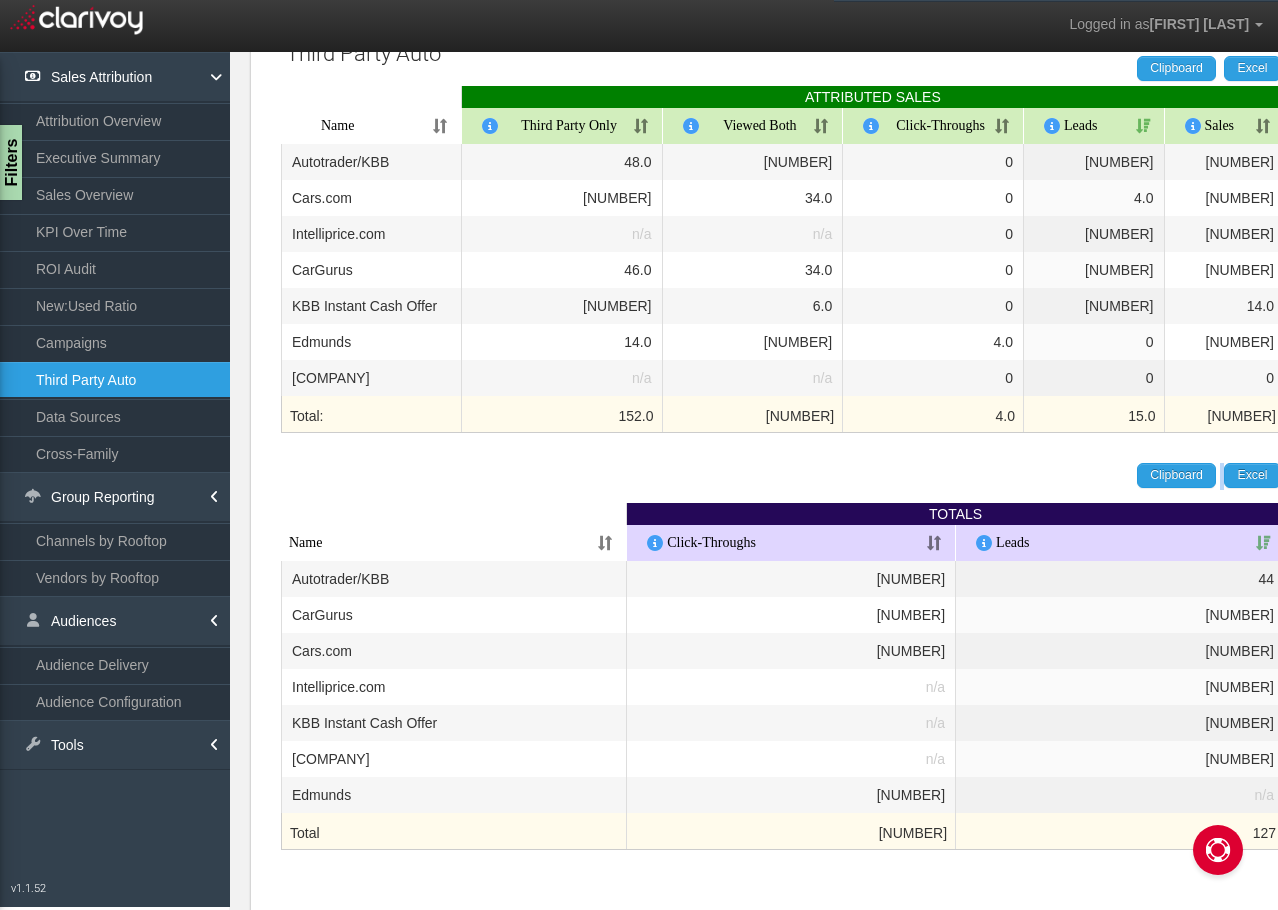 drag, startPoint x: 915, startPoint y: 861, endPoint x: 719, endPoint y: 876, distance: 196.57314 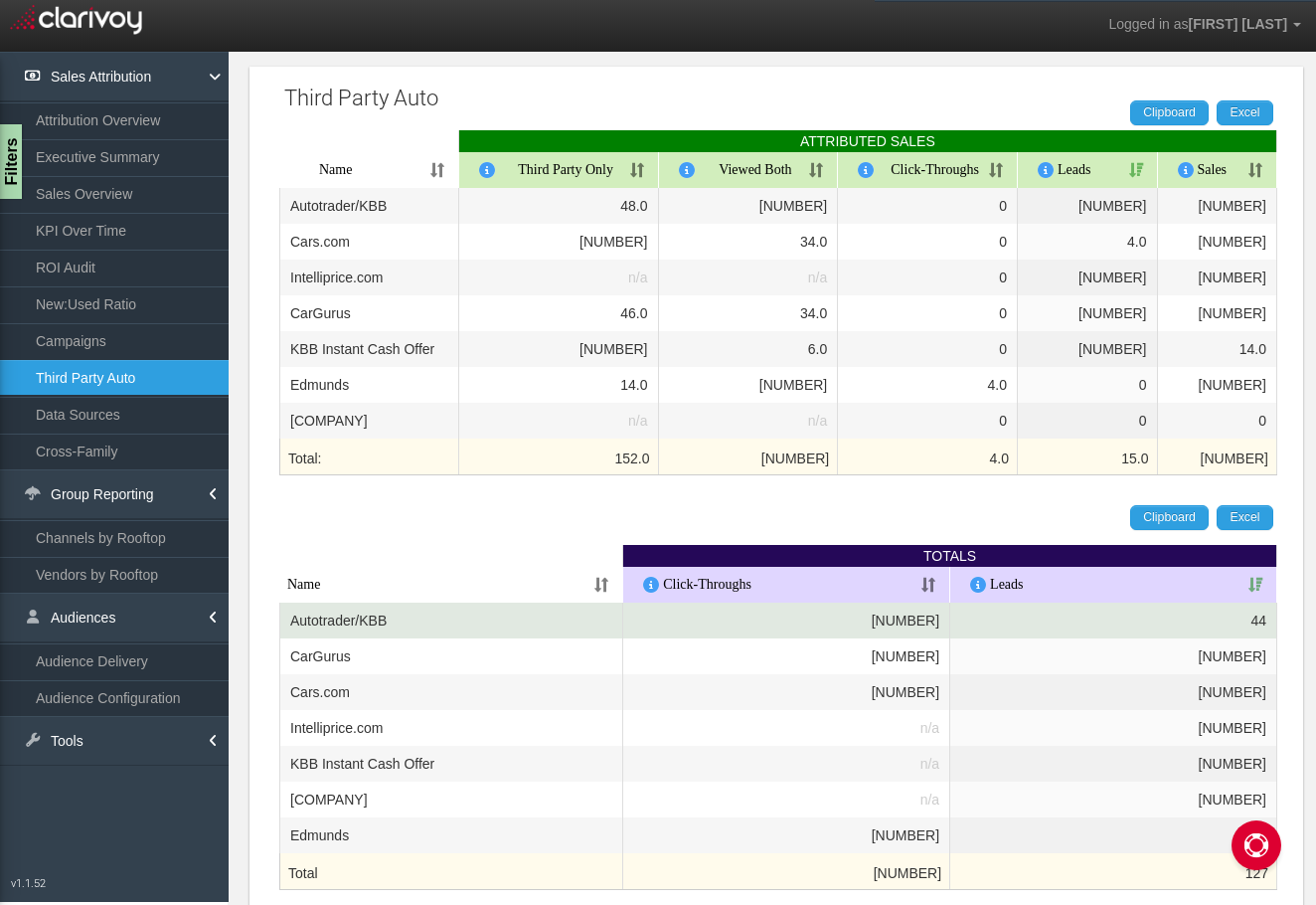 scroll, scrollTop: 91, scrollLeft: 0, axis: vertical 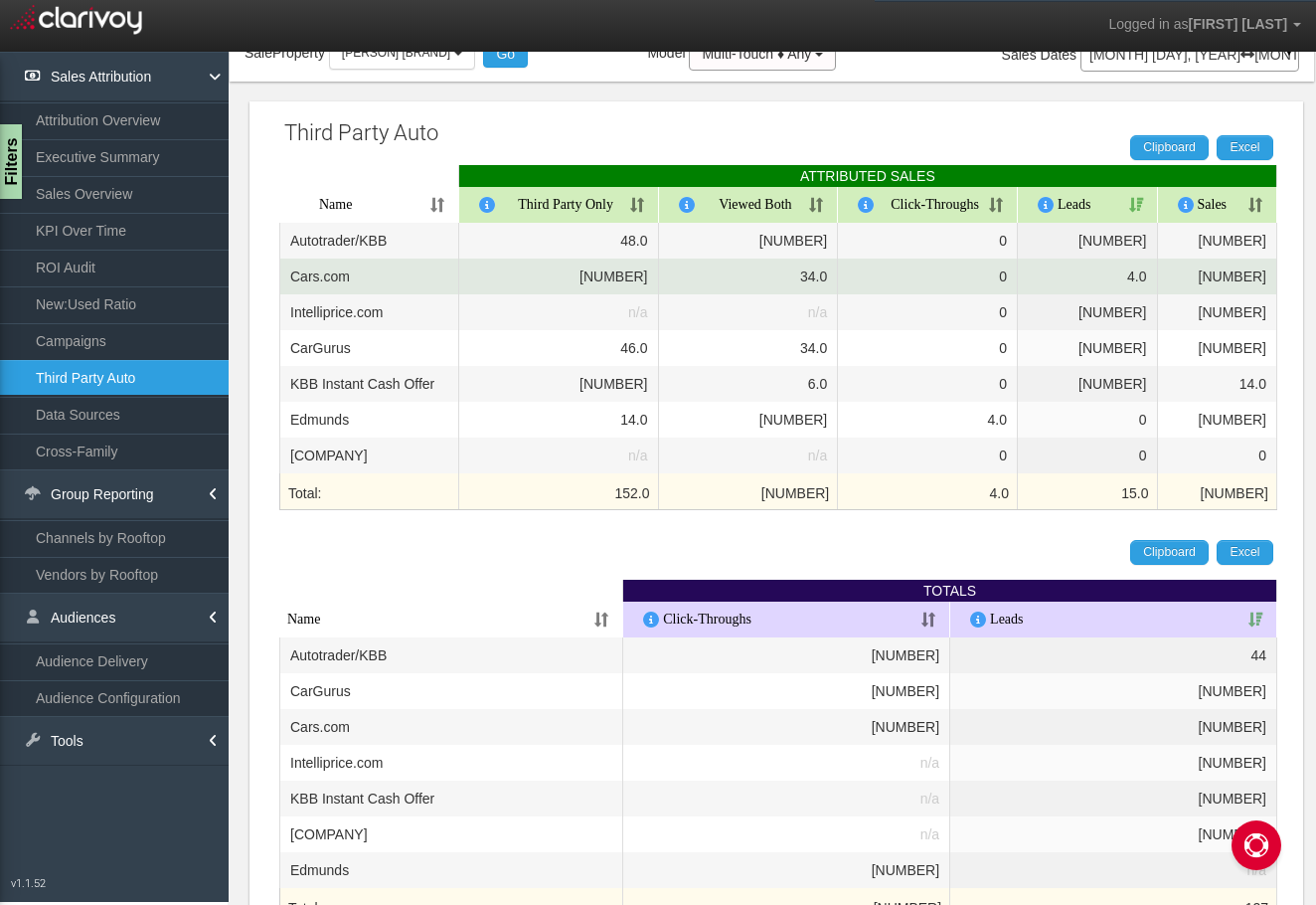 click on "37.0" at bounding box center [559, 276] 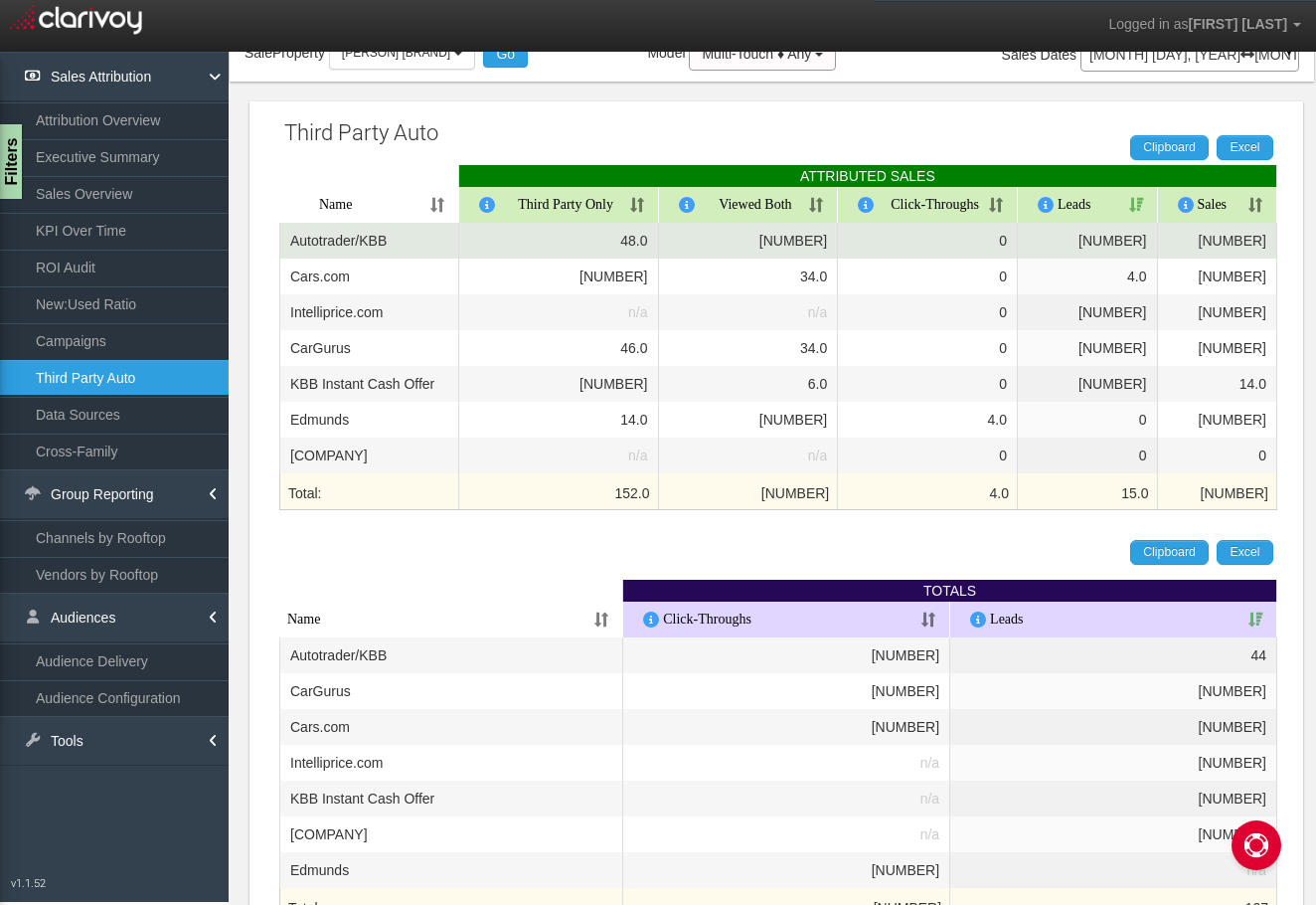 click on "48.0" at bounding box center (559, 241) 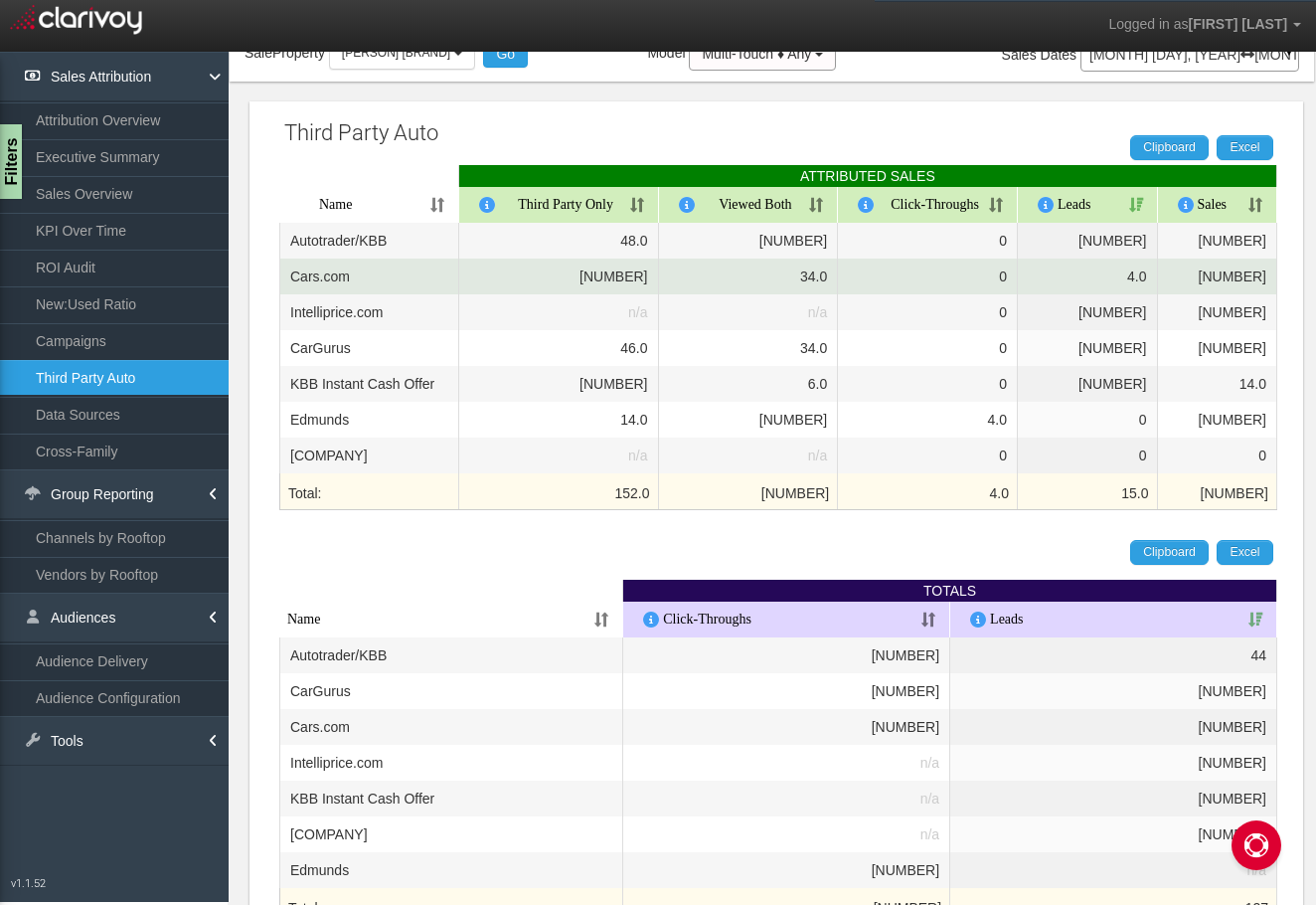 click on "37.0" at bounding box center (559, 276) 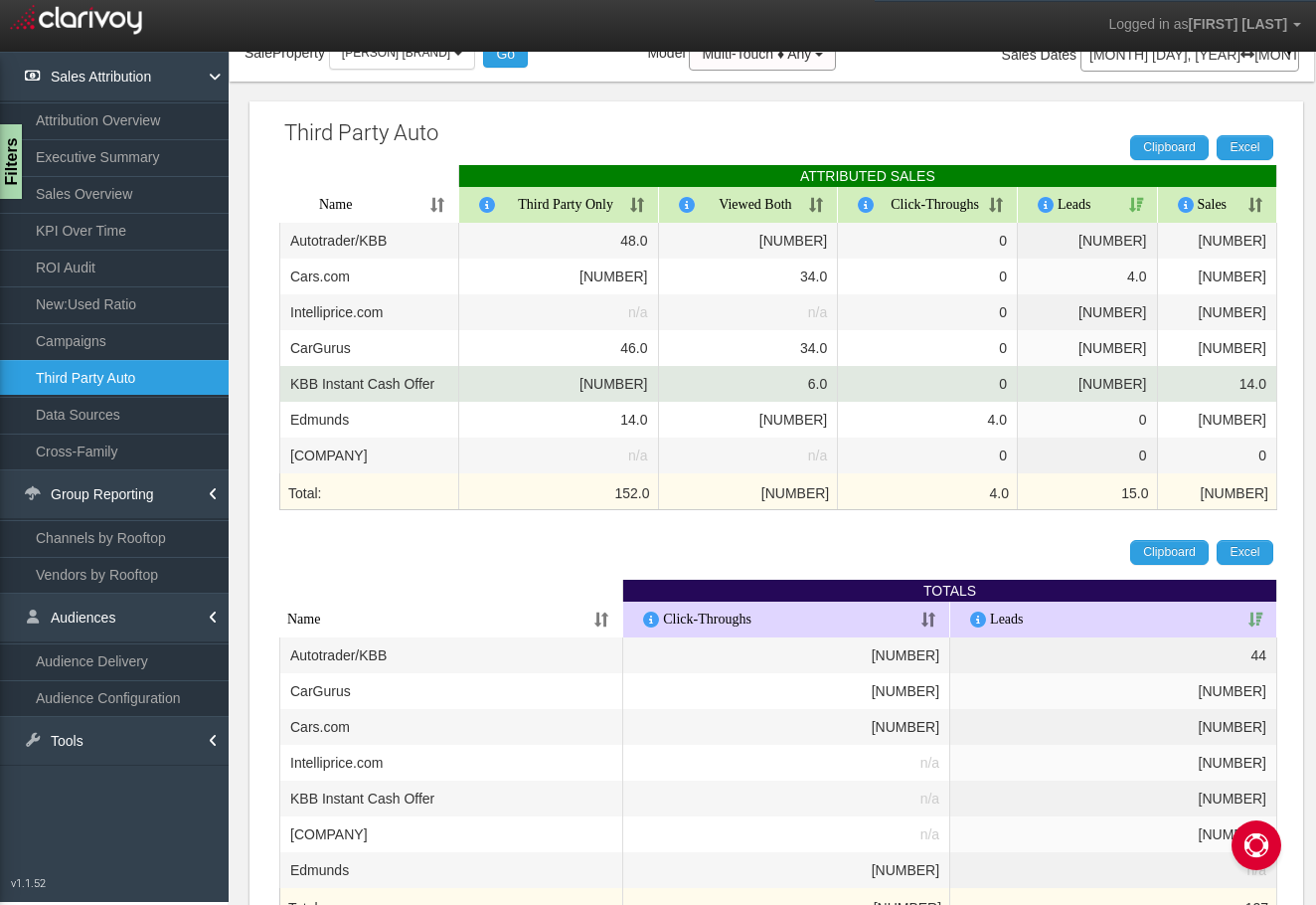 scroll, scrollTop: 0, scrollLeft: 0, axis: both 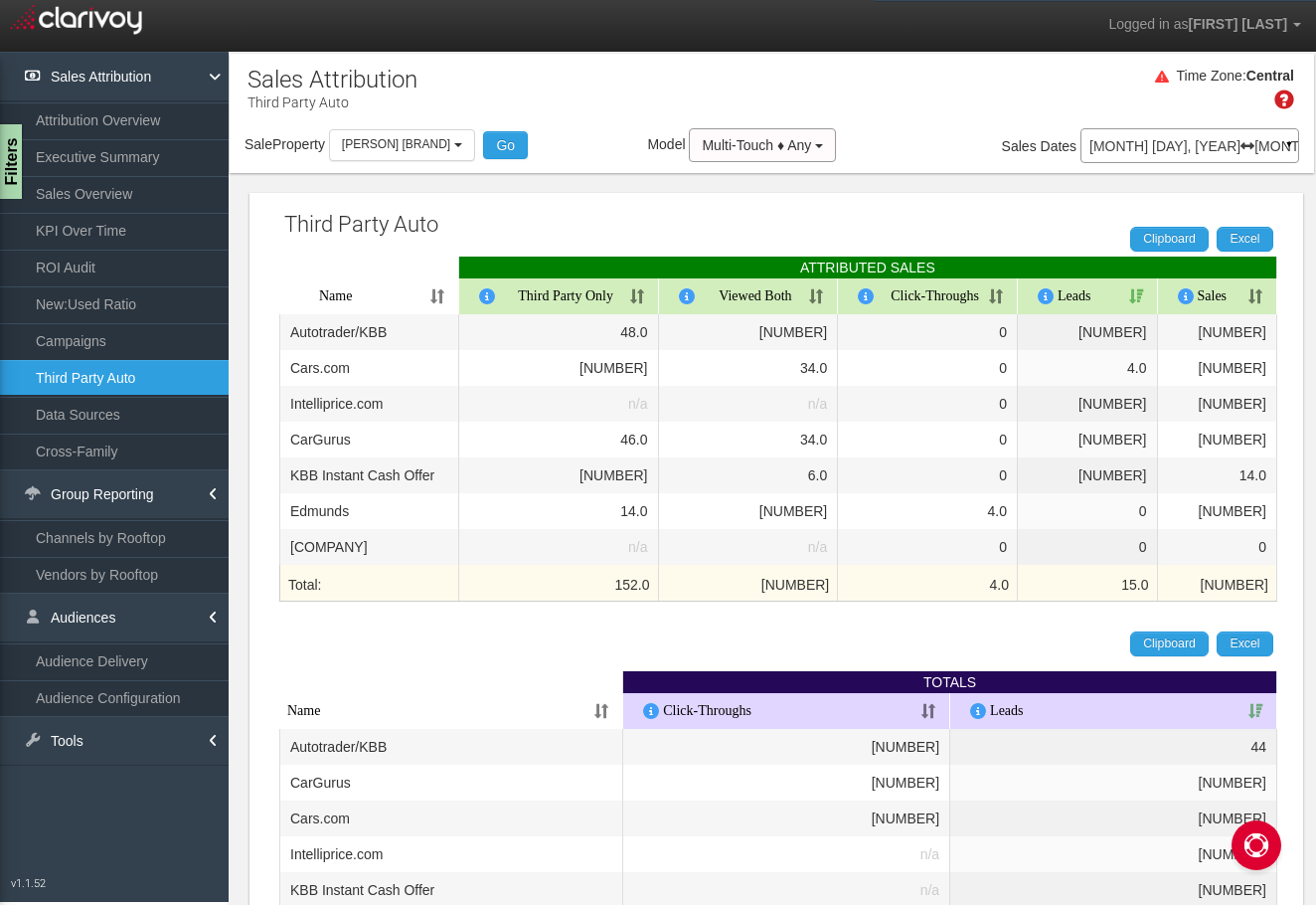 click on "Central" at bounding box center (1270, 77) 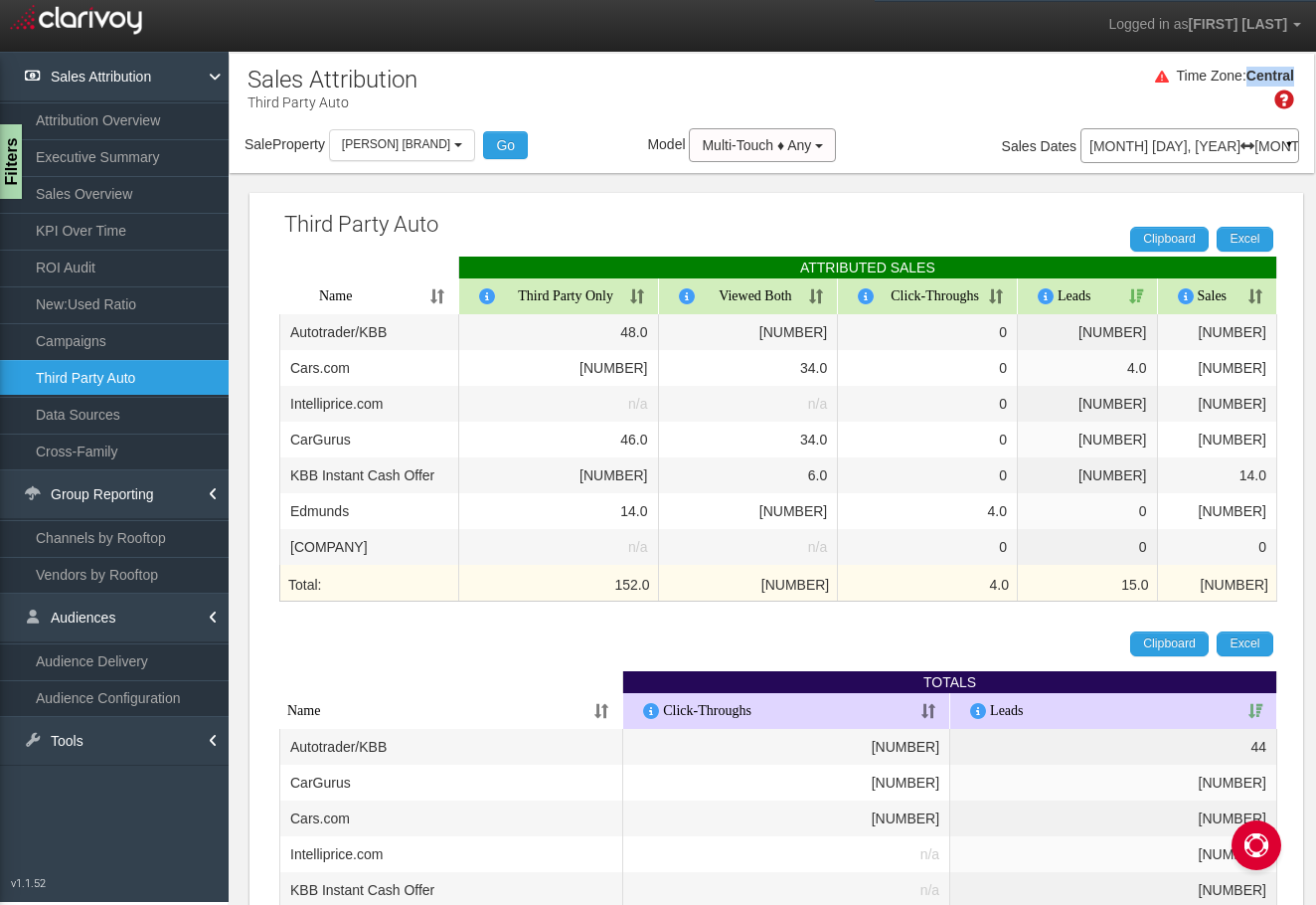 click on "Central" at bounding box center (1270, 77) 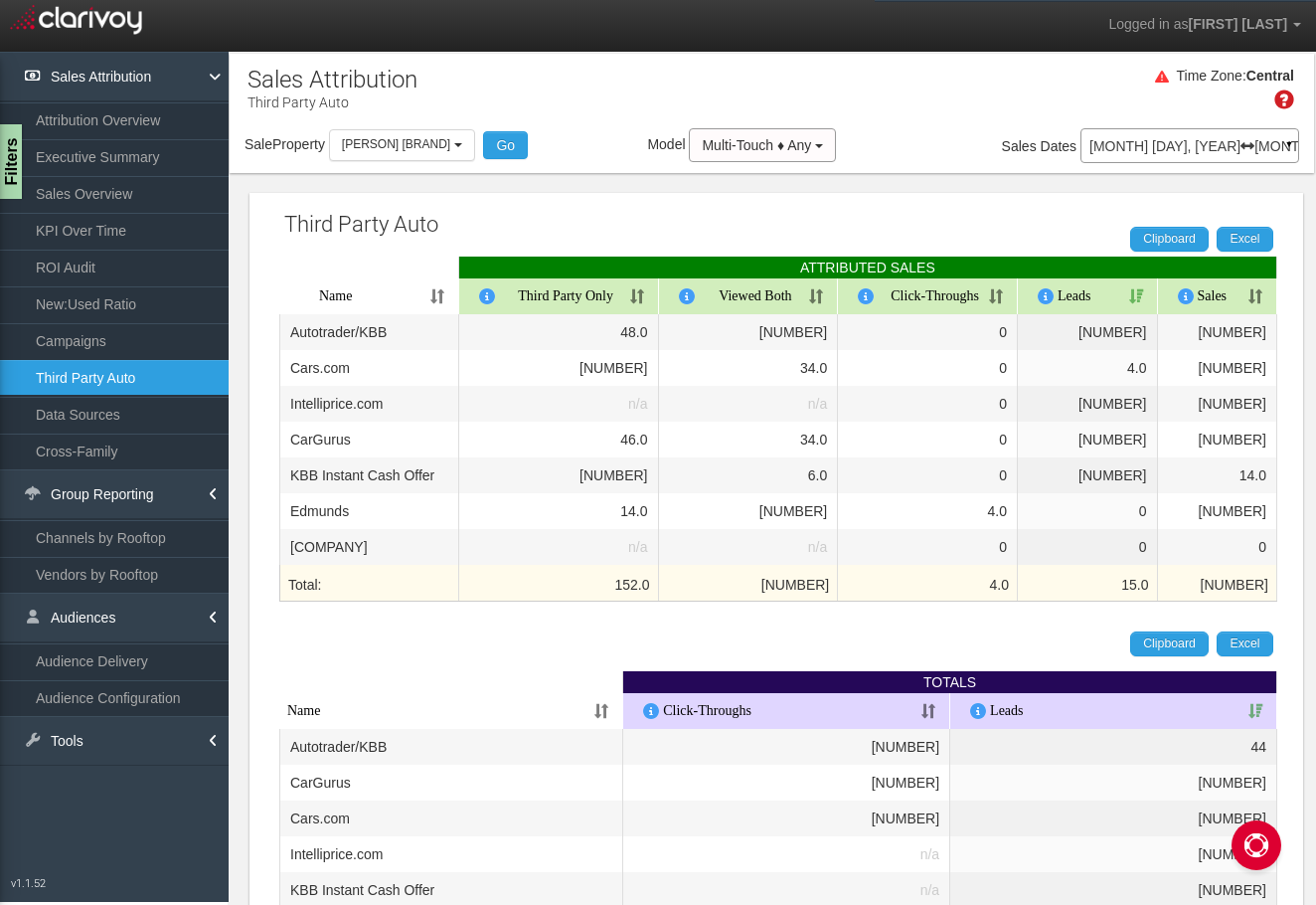 click on "Time Zone:" at bounding box center [1207, 77] 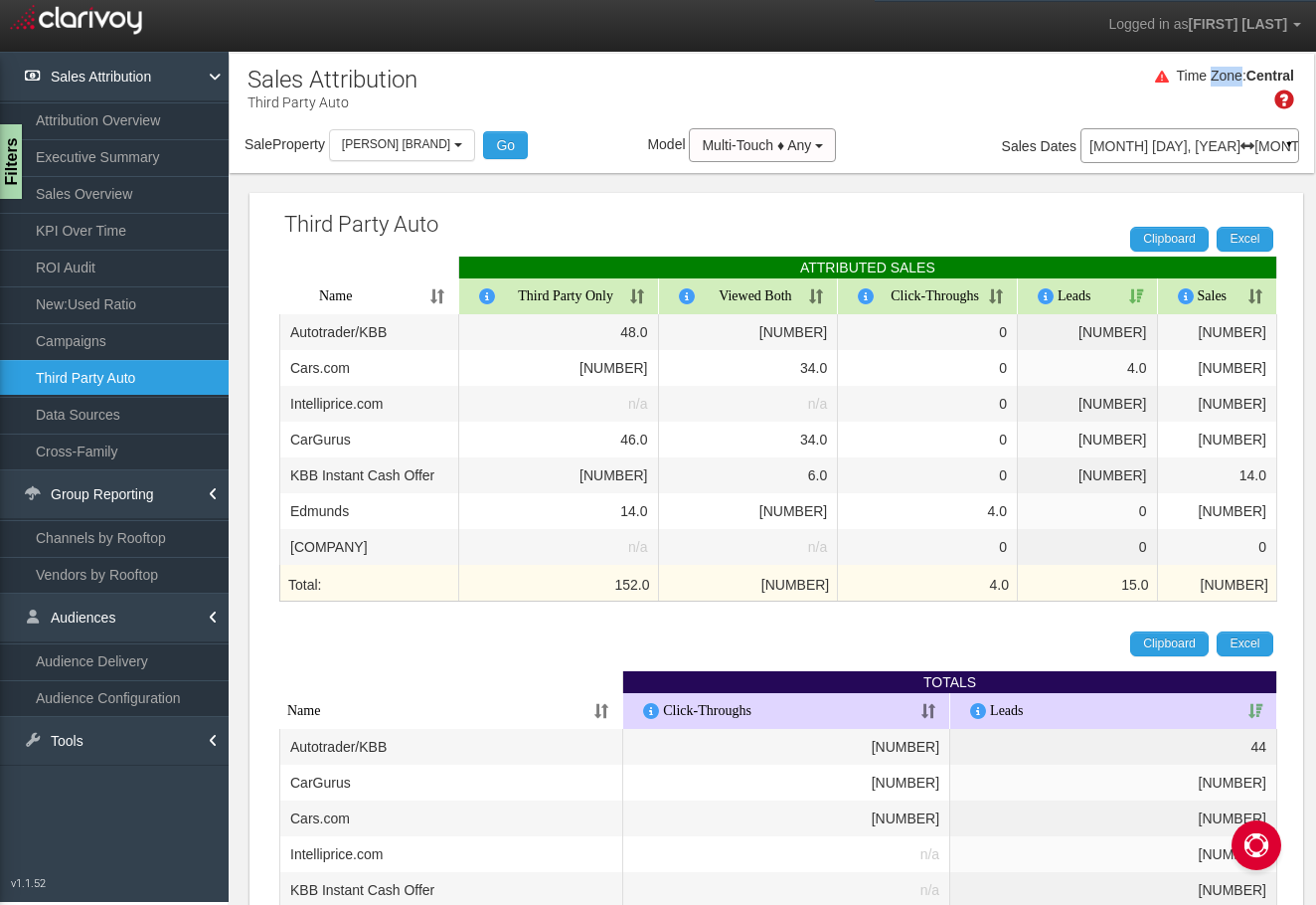 click on "Time Zone:" at bounding box center [1207, 77] 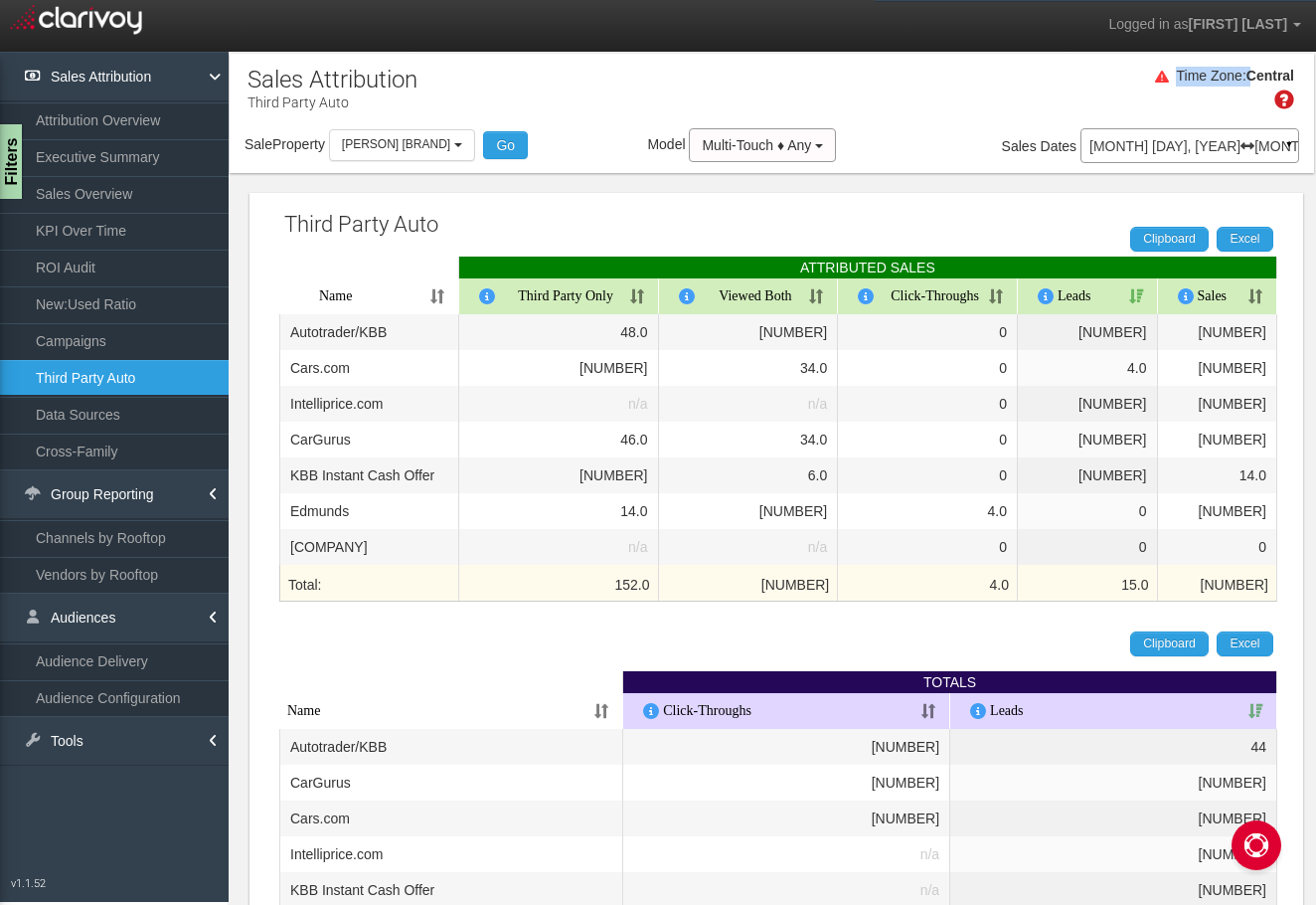 click on "Time Zone:" at bounding box center [1207, 77] 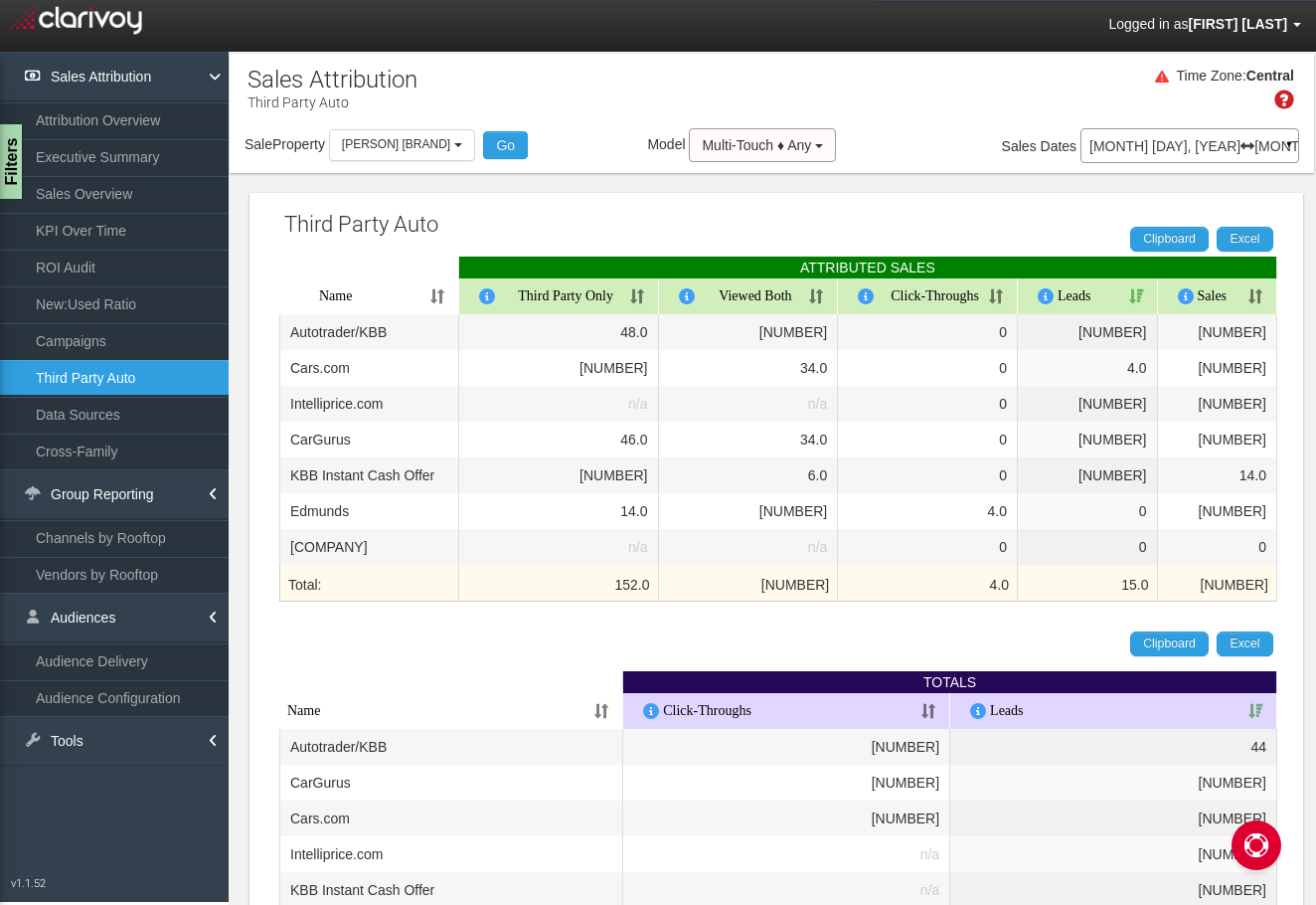 click at bounding box center (1297, 25) 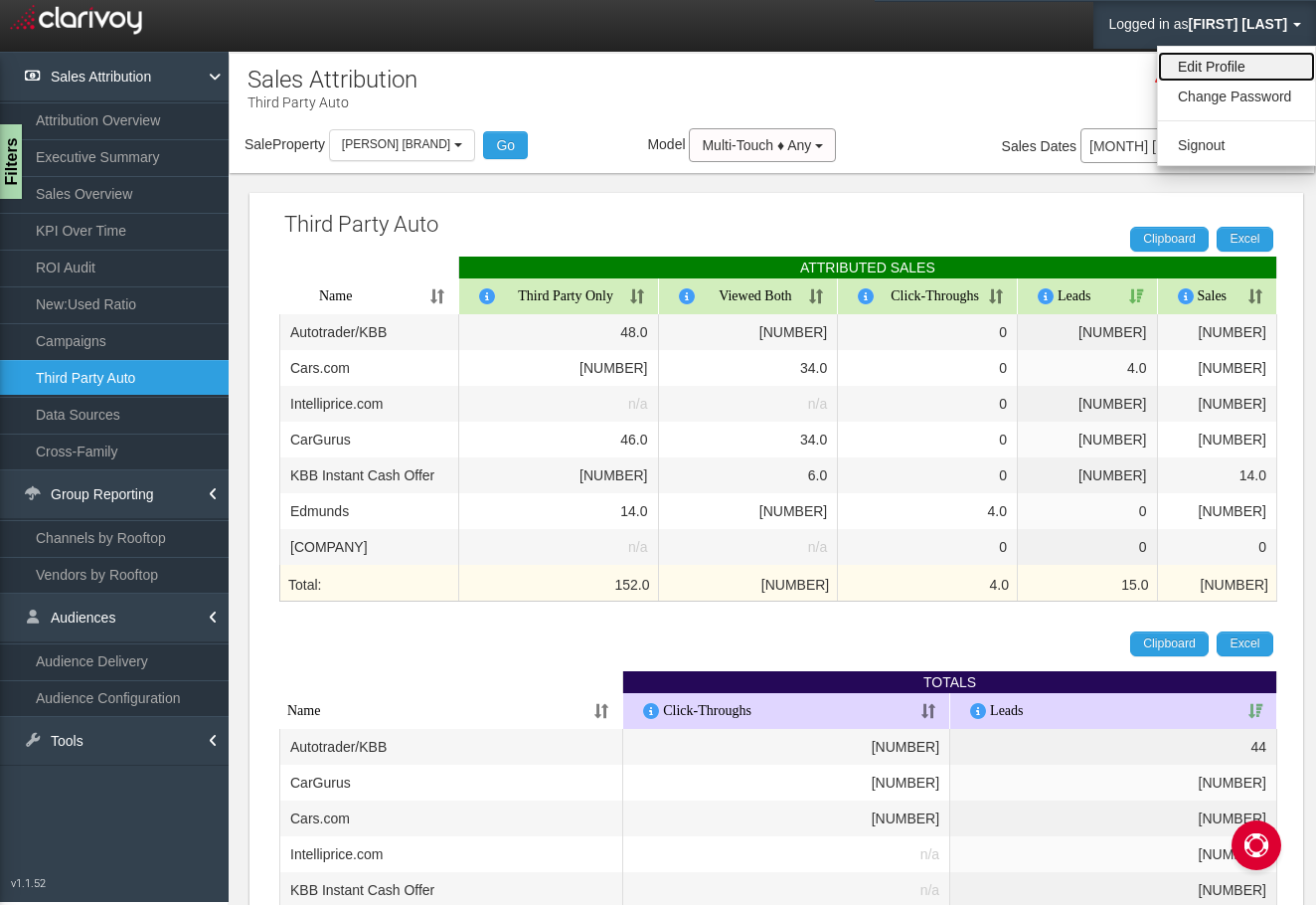 click on "Edit Profile" at bounding box center [1236, 67] 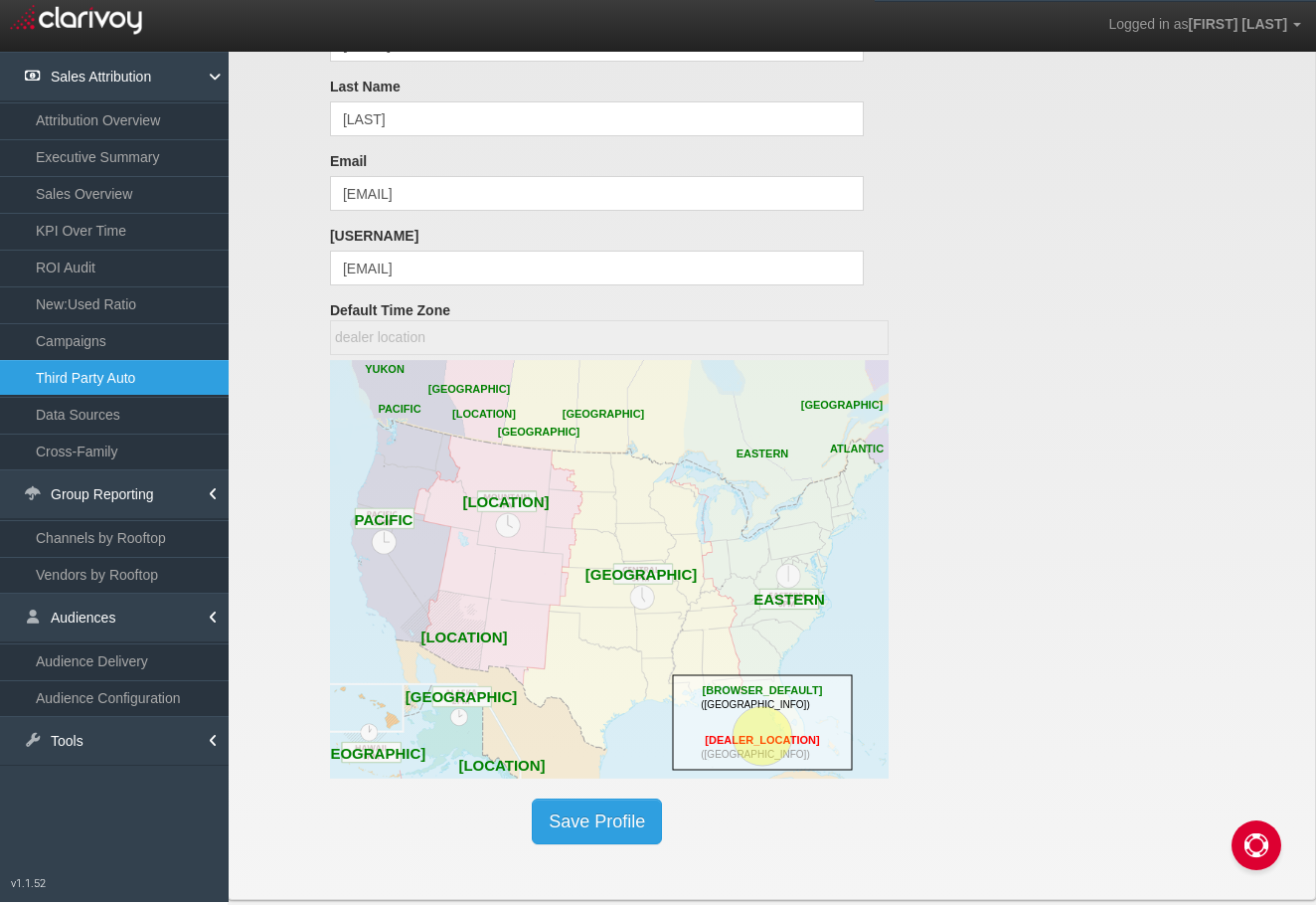 scroll, scrollTop: 128, scrollLeft: 0, axis: vertical 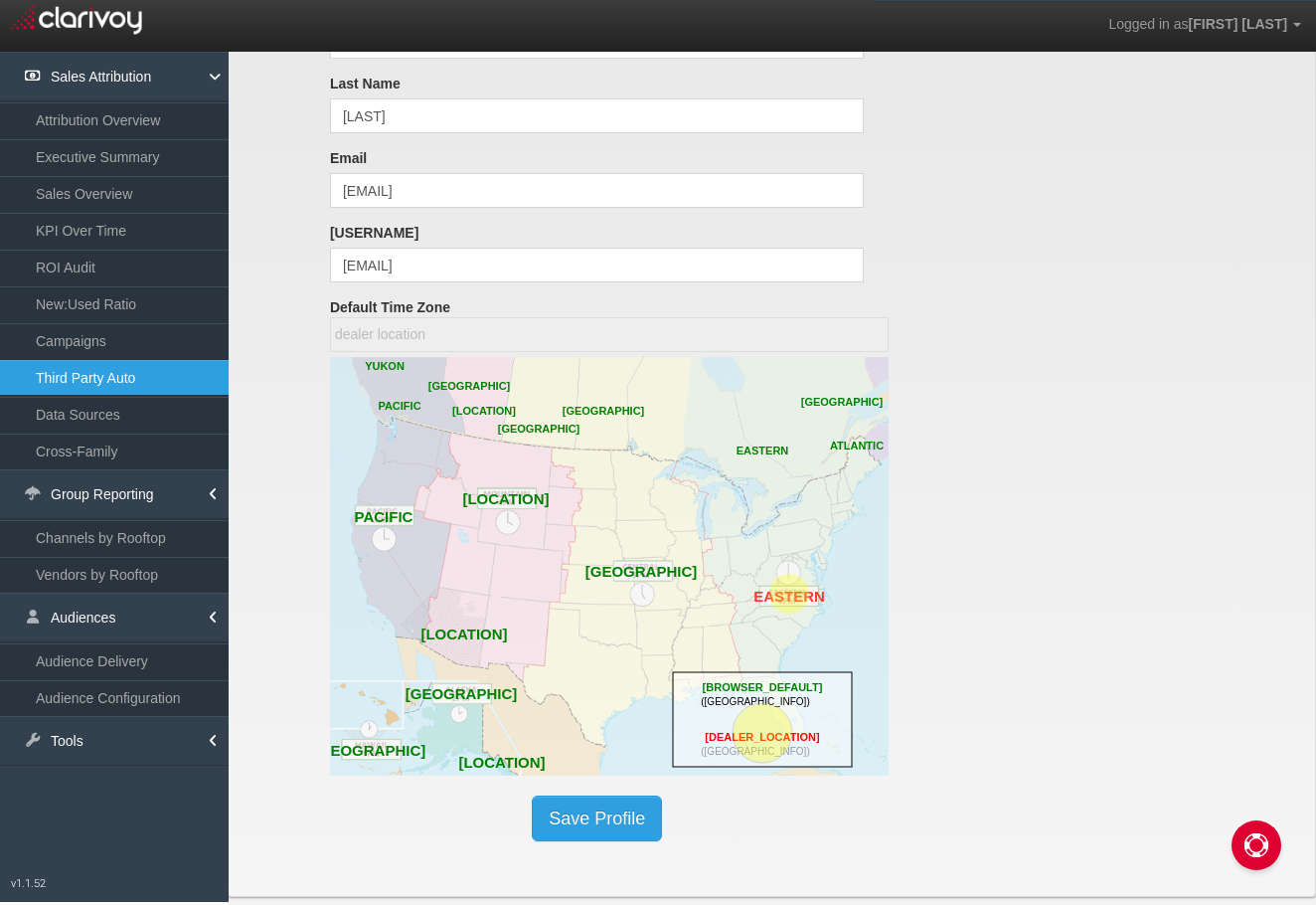 click at bounding box center (789, 594) 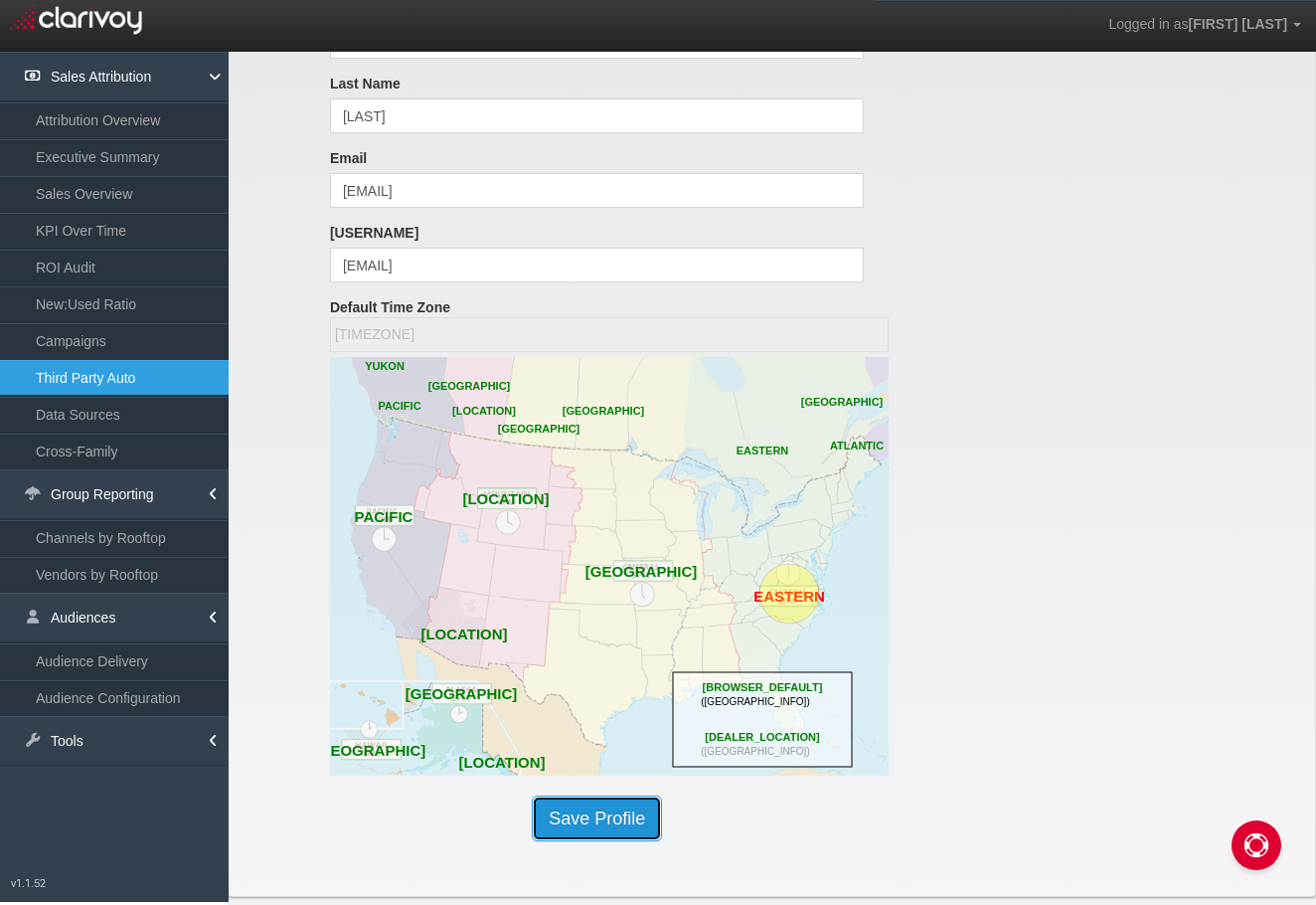 click on "Save Profile" at bounding box center [596, 818] 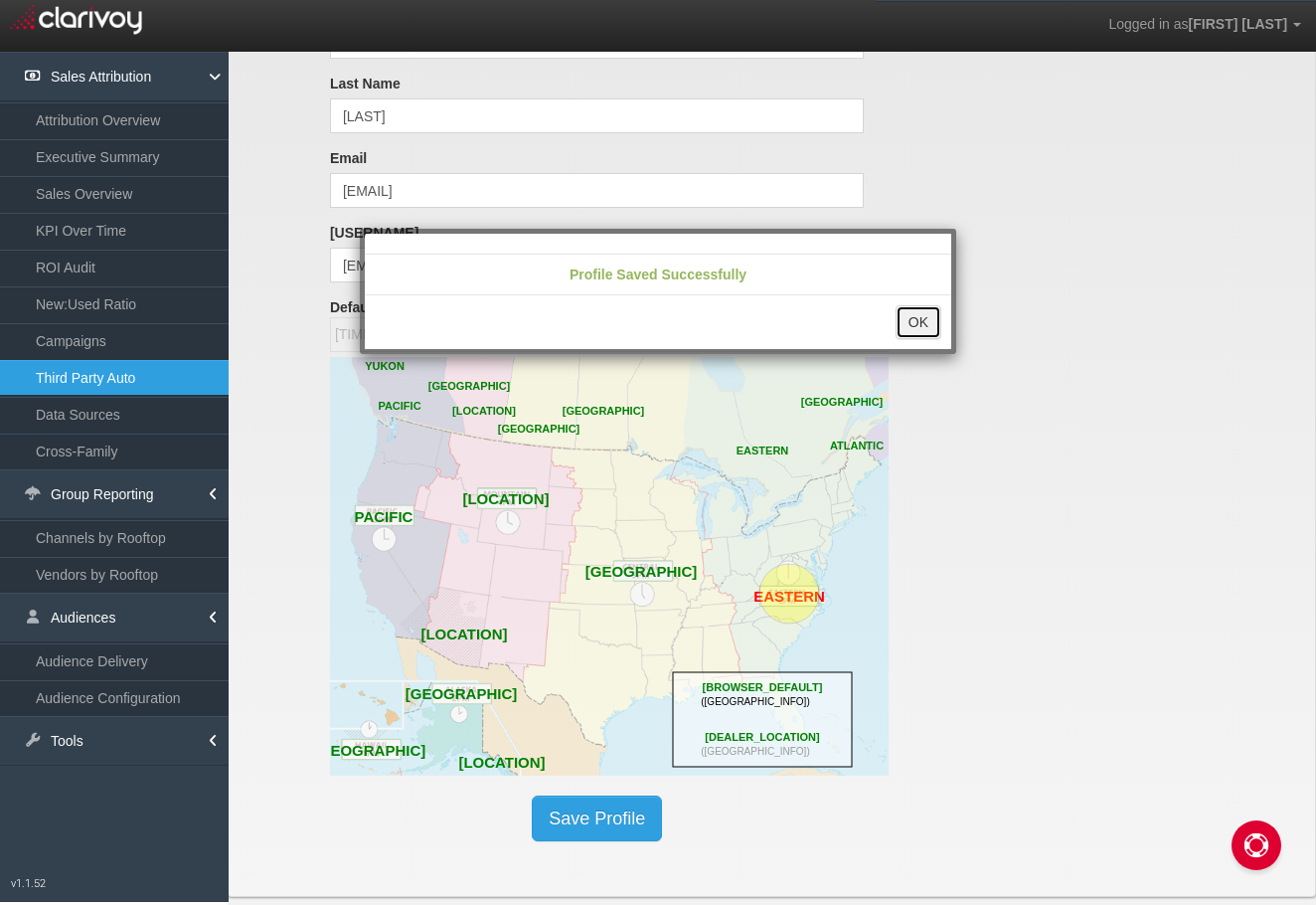 click on "OK" at bounding box center [918, 322] 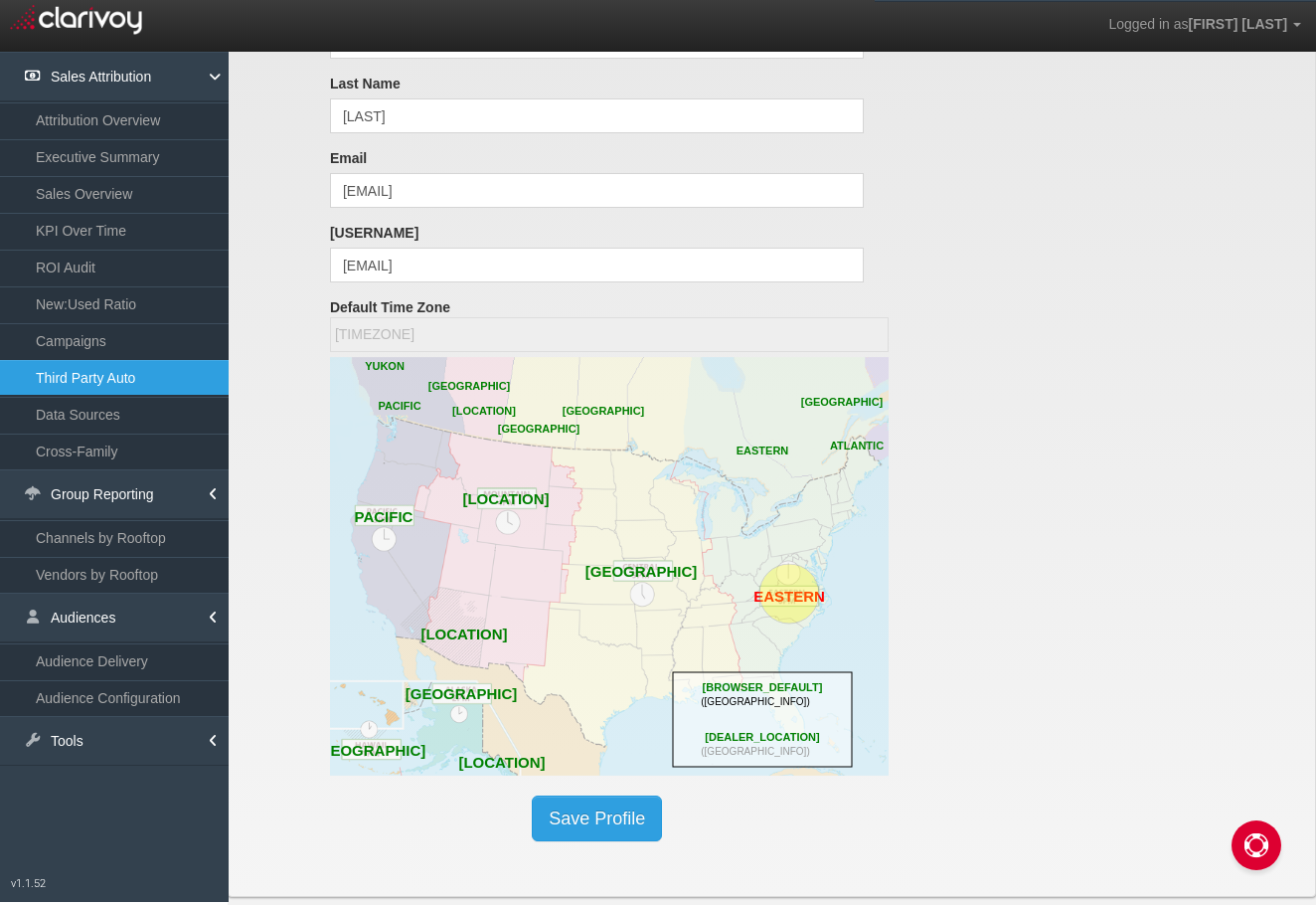 scroll, scrollTop: 0, scrollLeft: 0, axis: both 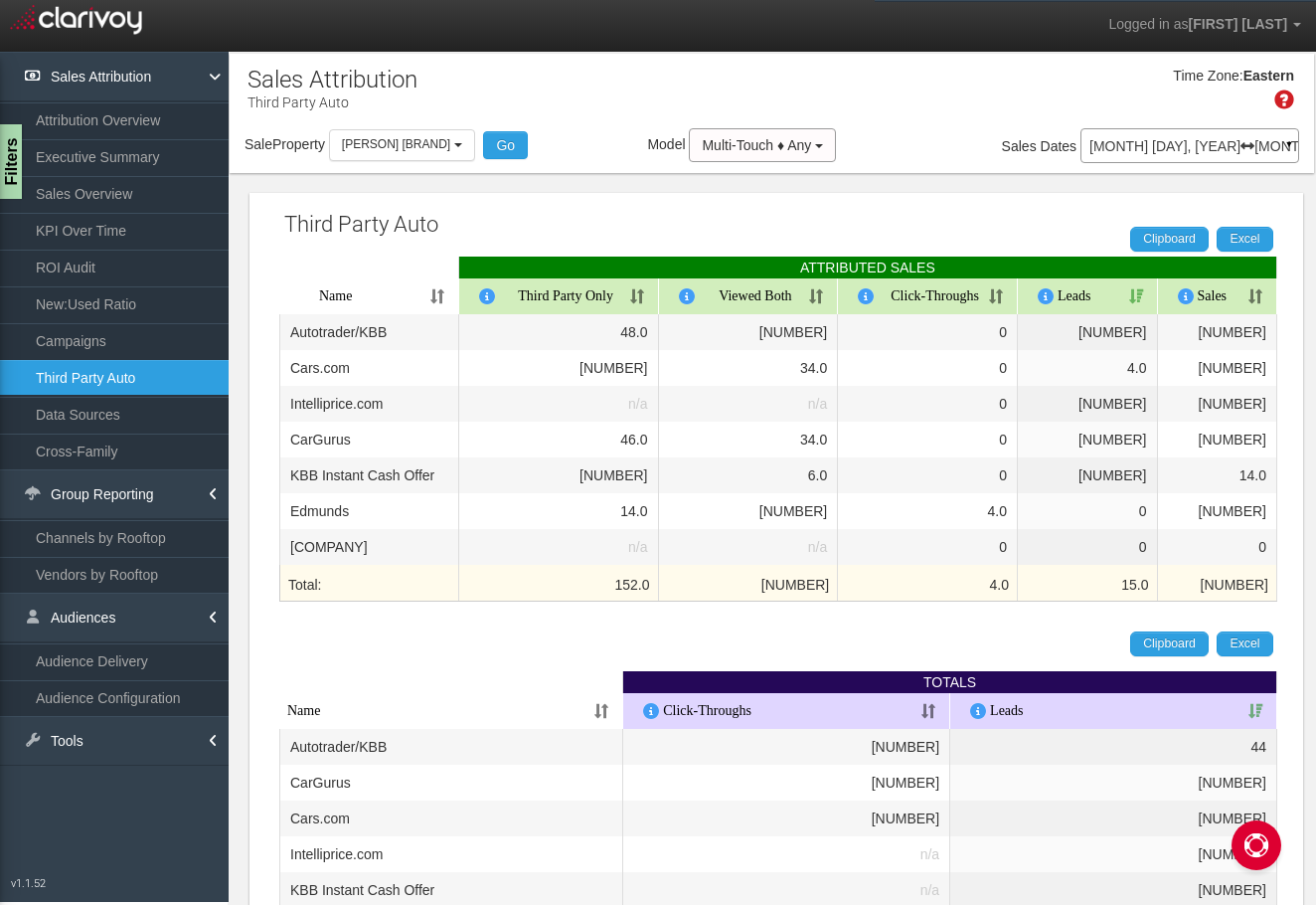 click at bounding box center (1284, 99) 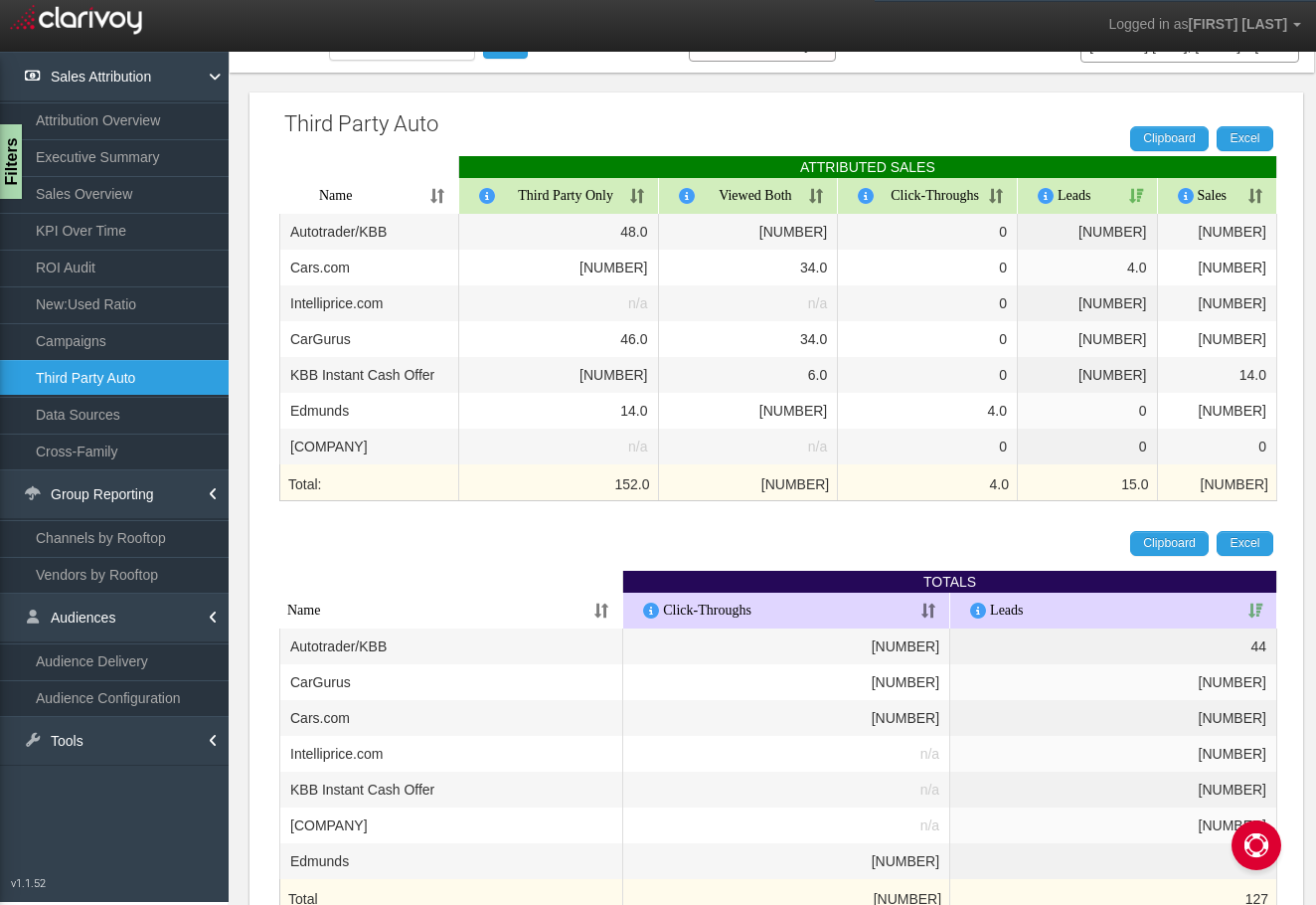 scroll, scrollTop: 0, scrollLeft: 0, axis: both 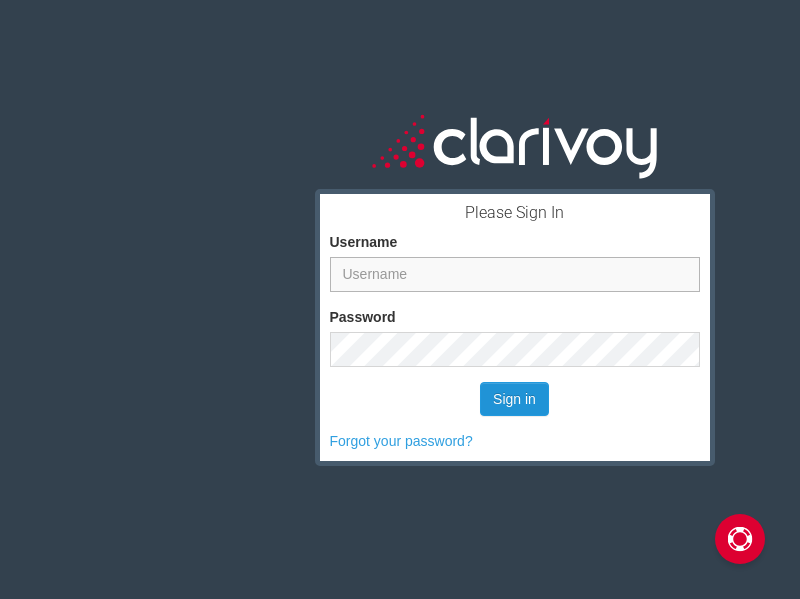 type on "[EMAIL]" 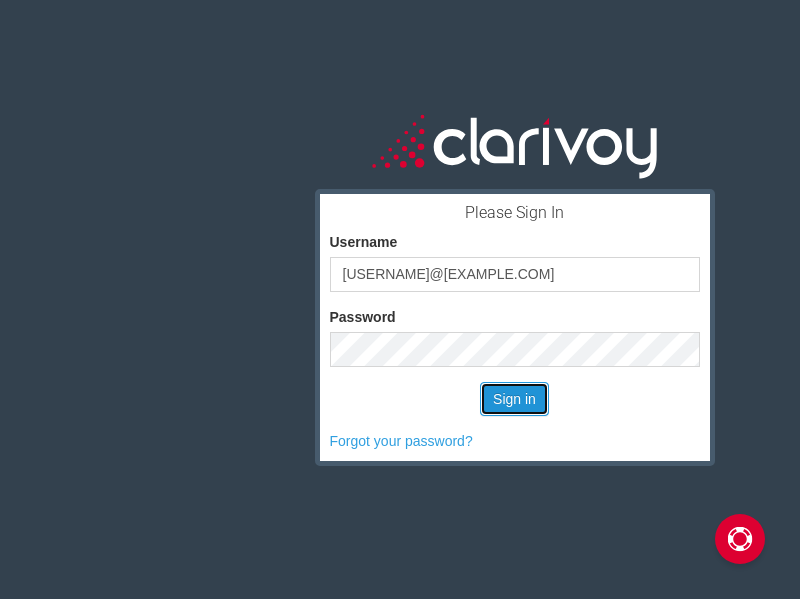click on "Sign in" at bounding box center [514, 399] 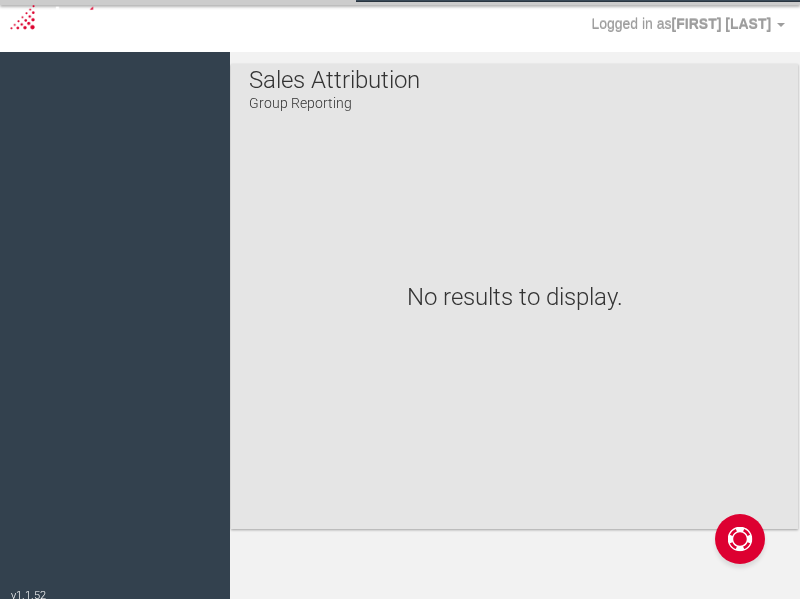 scroll, scrollTop: 0, scrollLeft: 0, axis: both 